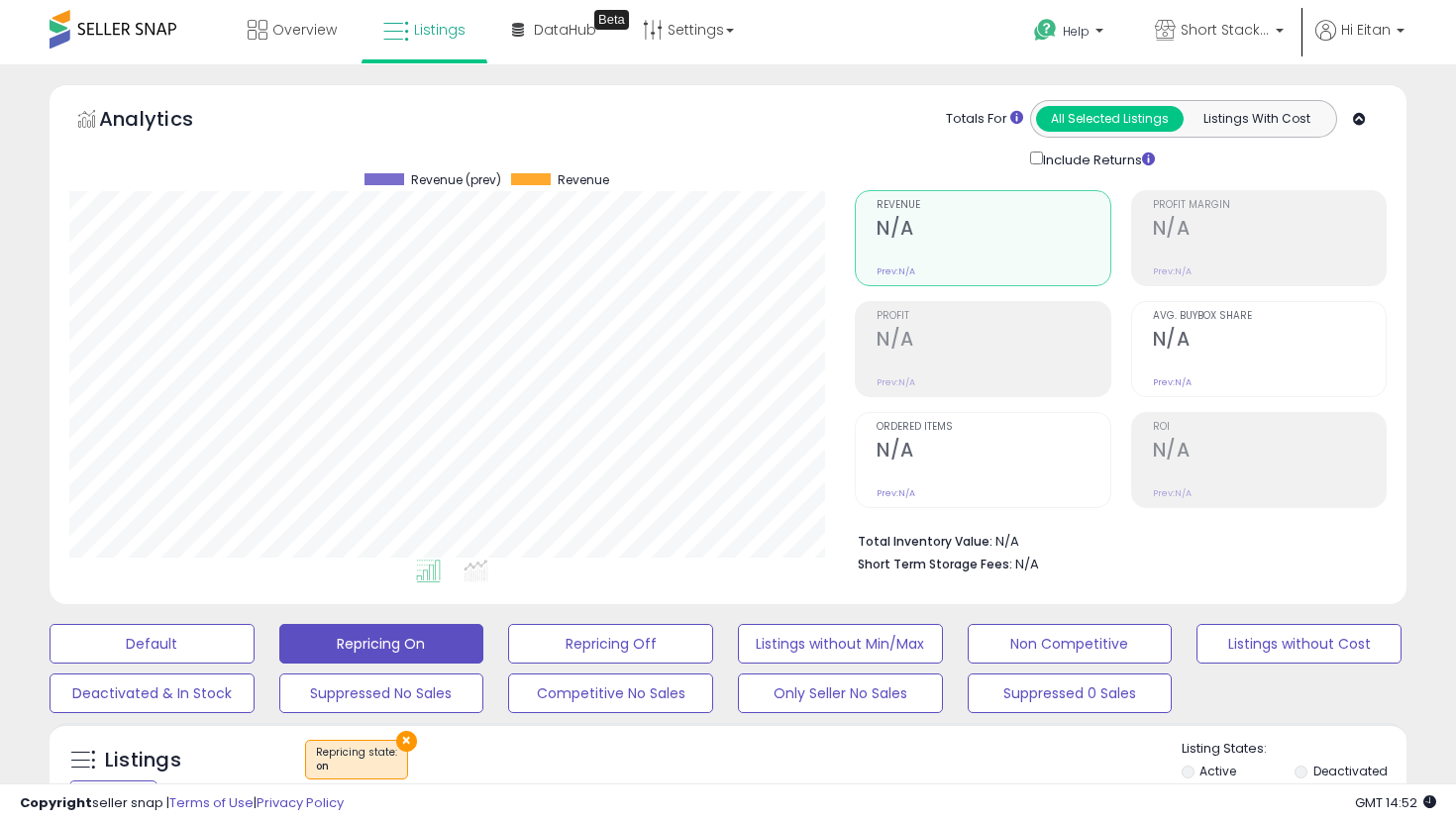 scroll, scrollTop: 177, scrollLeft: 0, axis: vertical 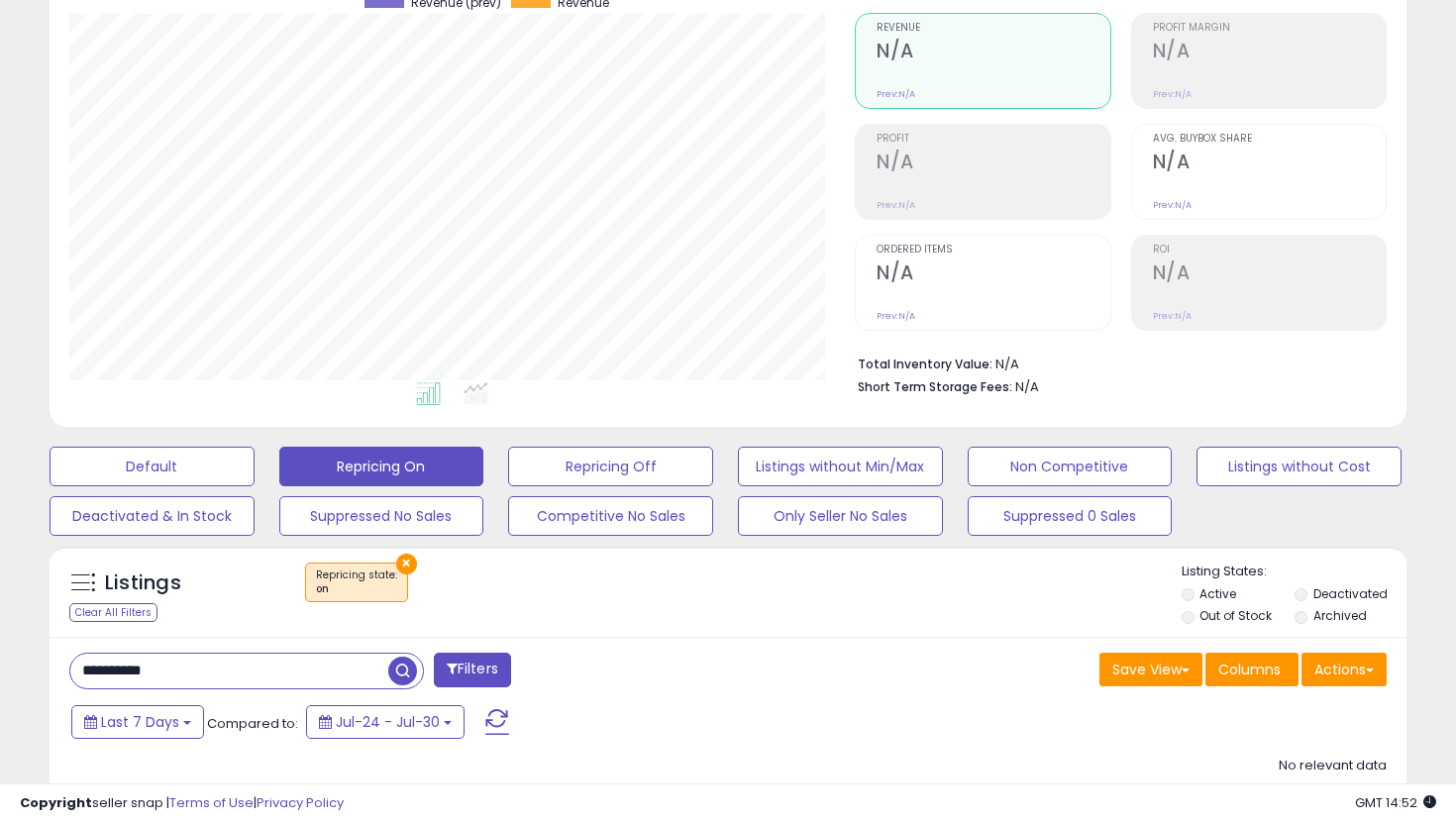 click on "**********" at bounding box center (229, 670) 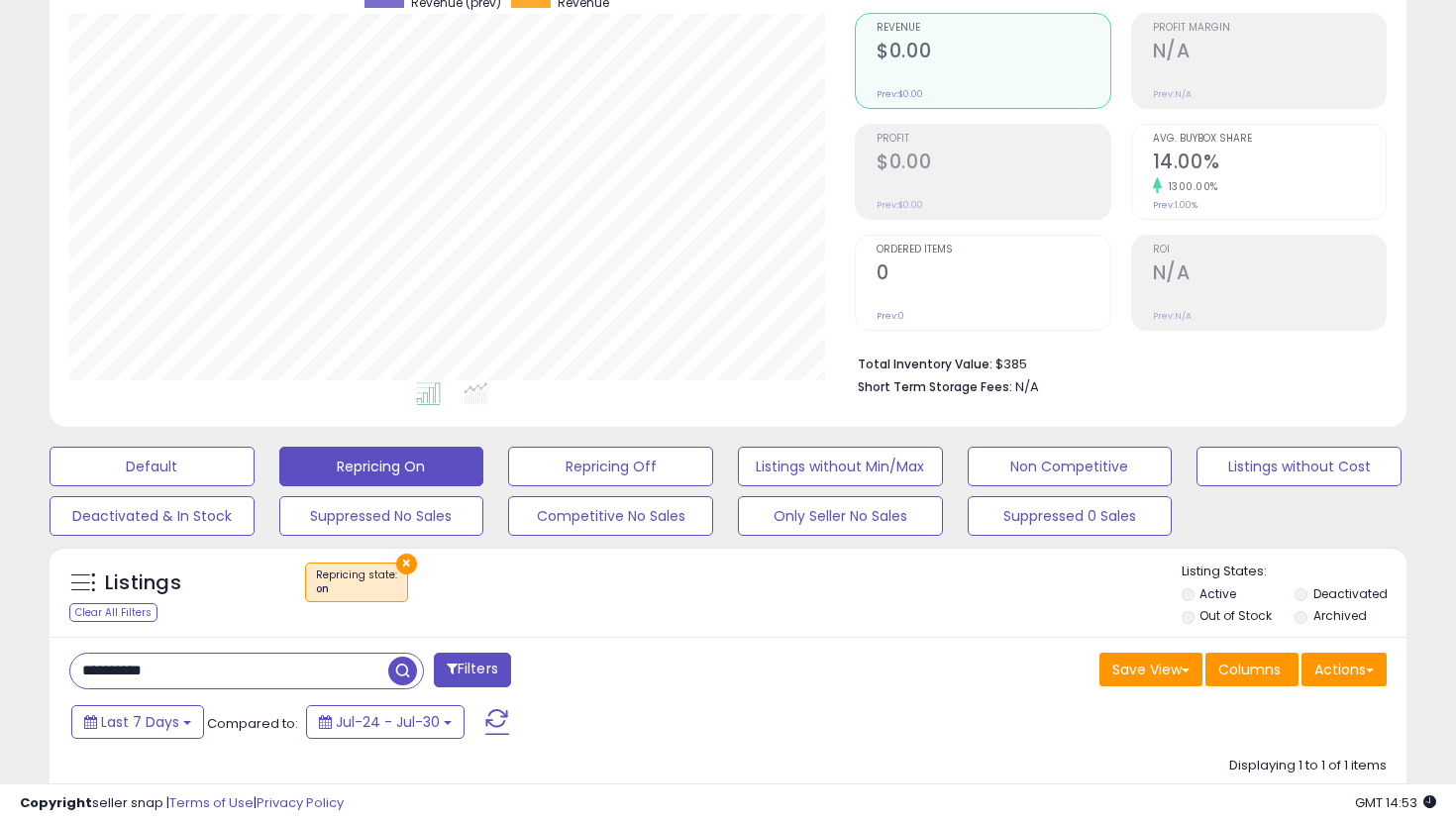 scroll, scrollTop: 989967, scrollLeft: 989690, axis: both 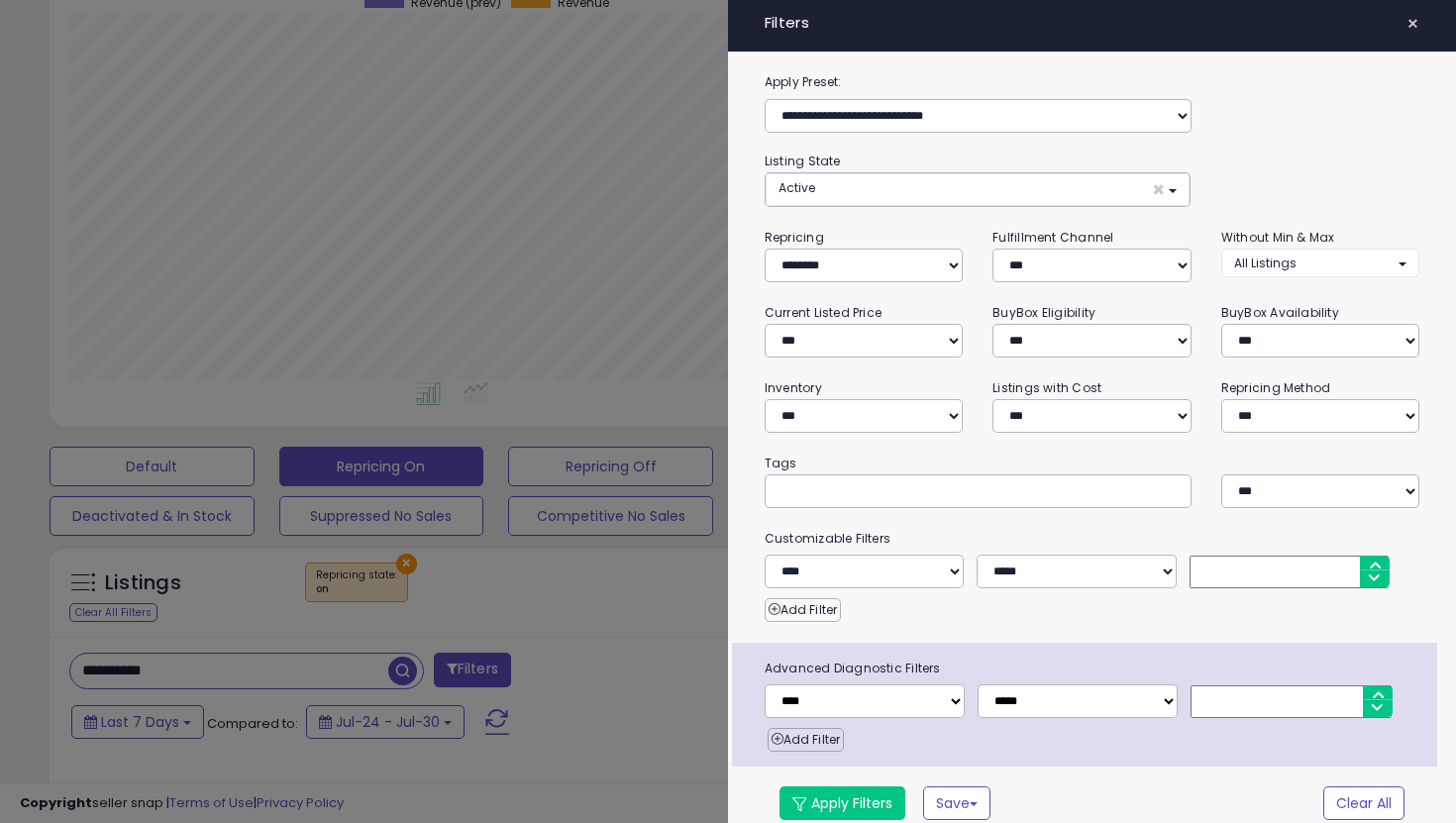 click at bounding box center (728, 411) 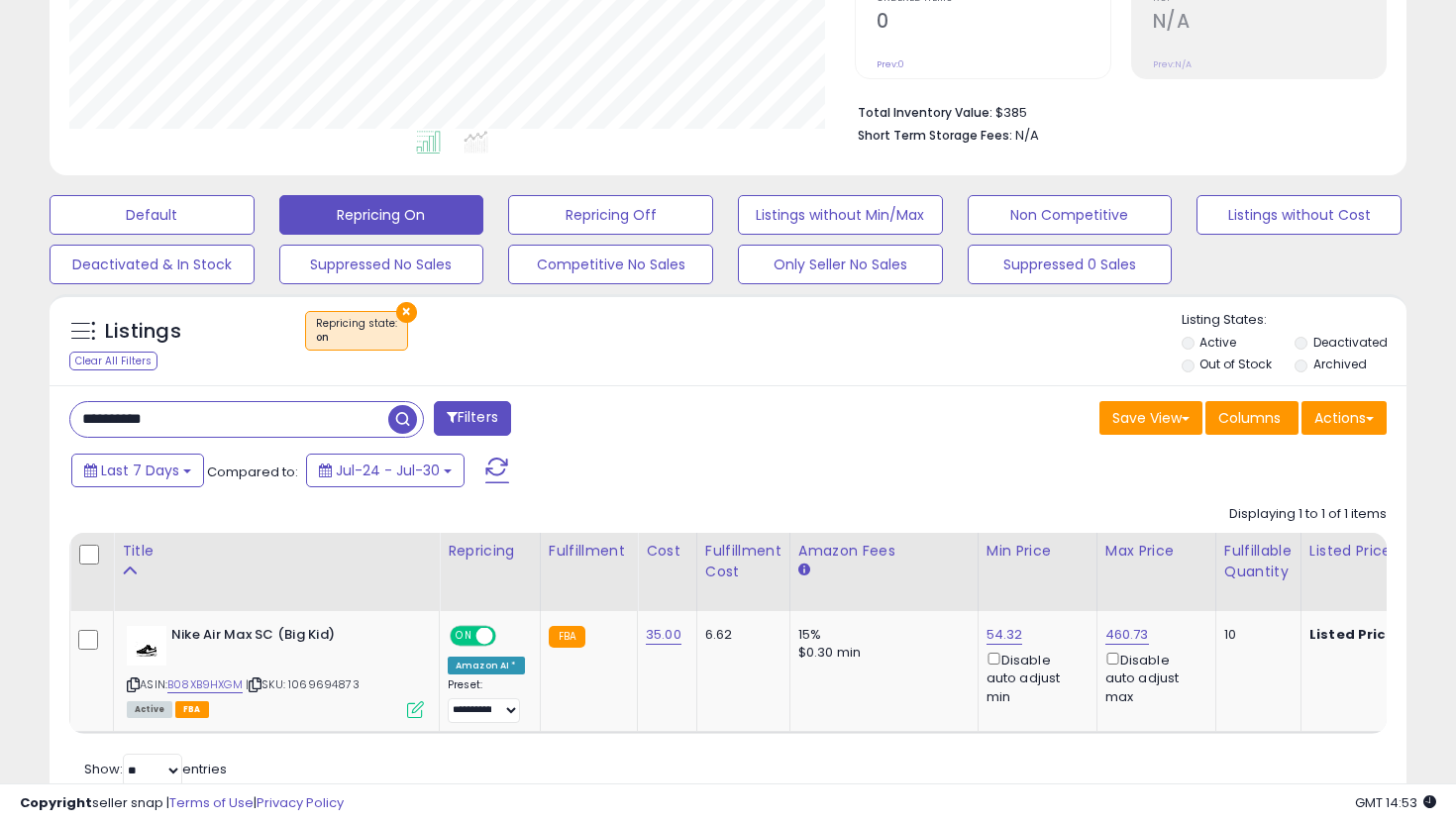 scroll, scrollTop: 492, scrollLeft: 0, axis: vertical 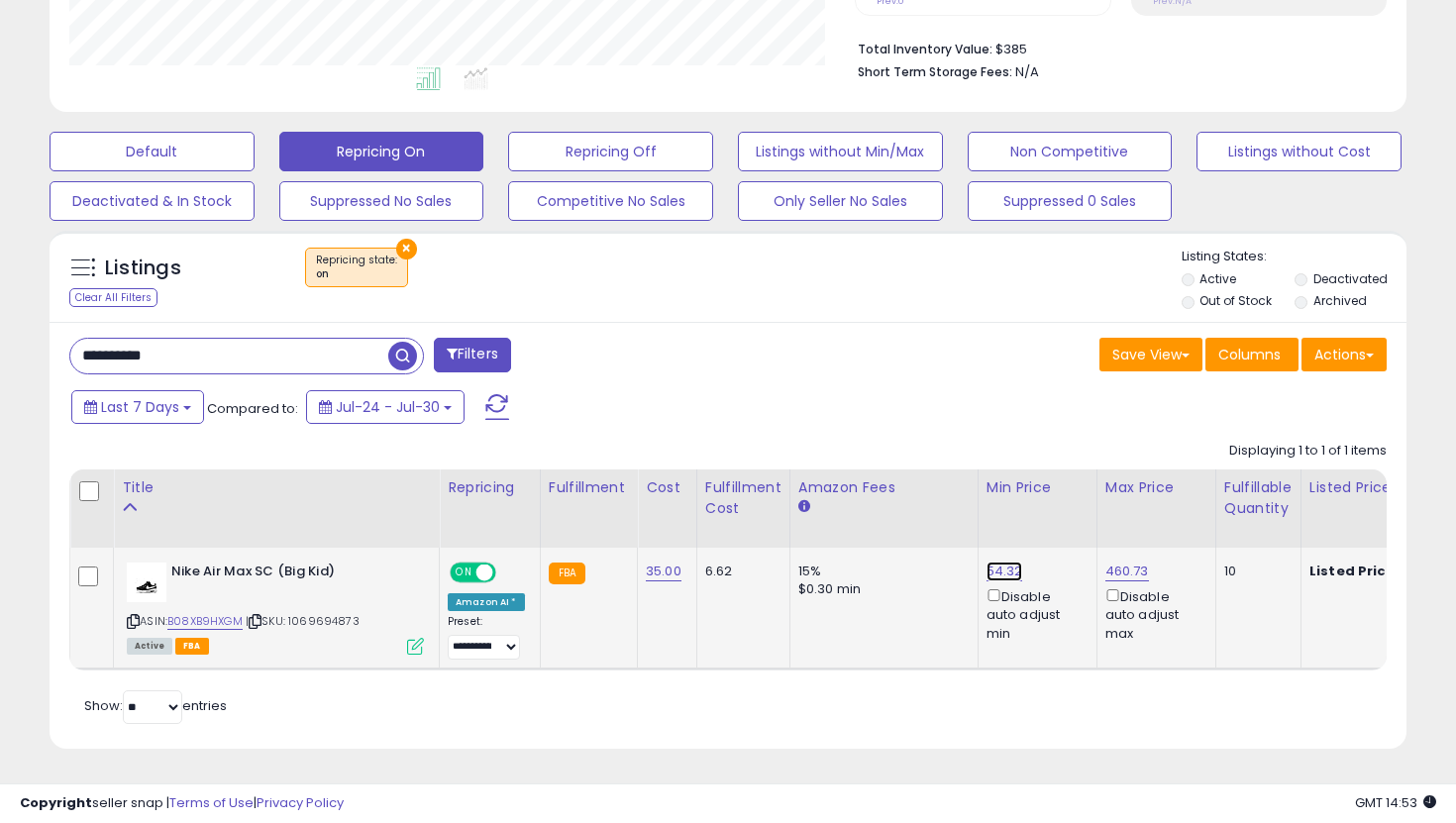 click on "54.32" at bounding box center (1004, 571) 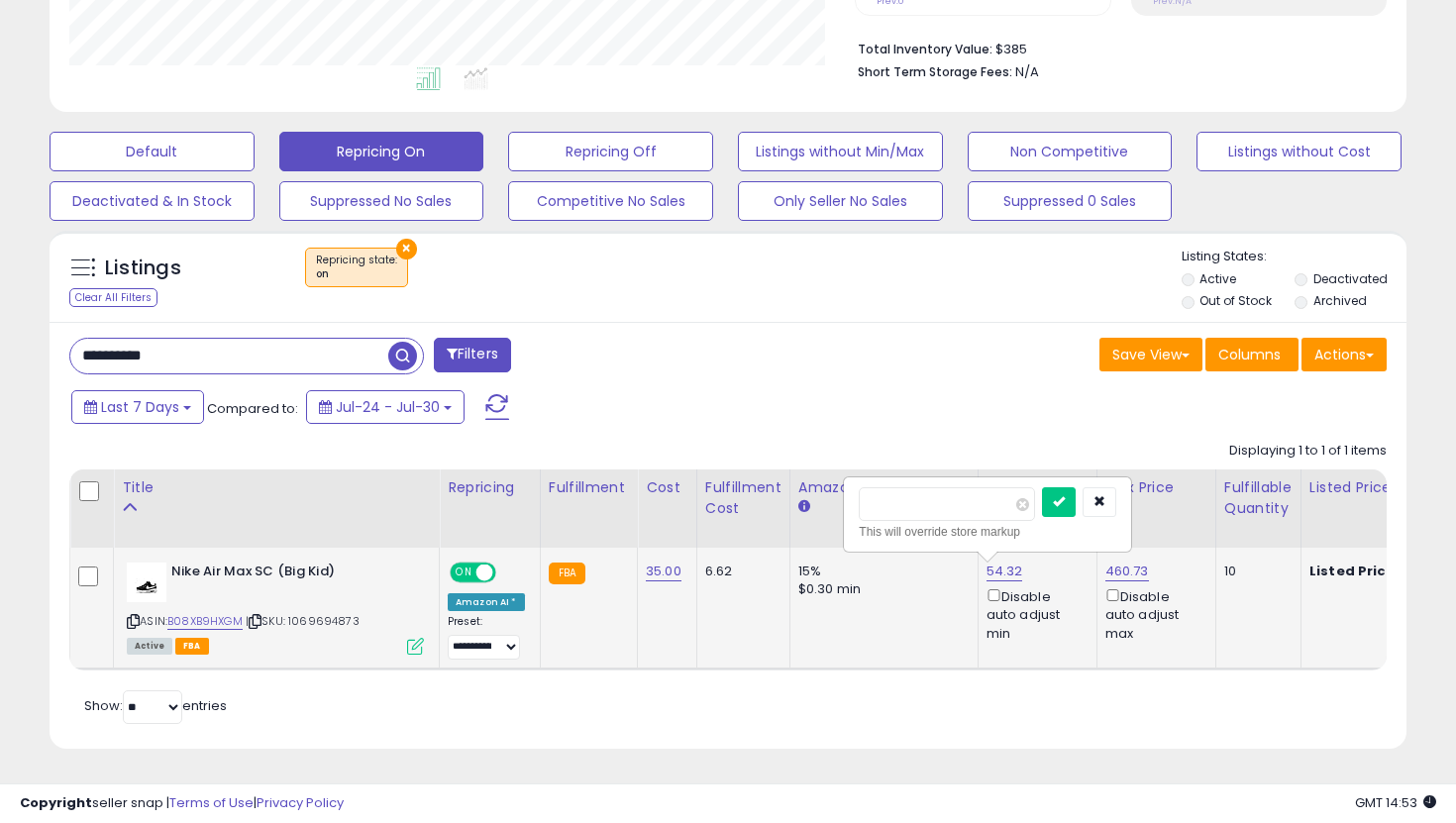 type on "**" 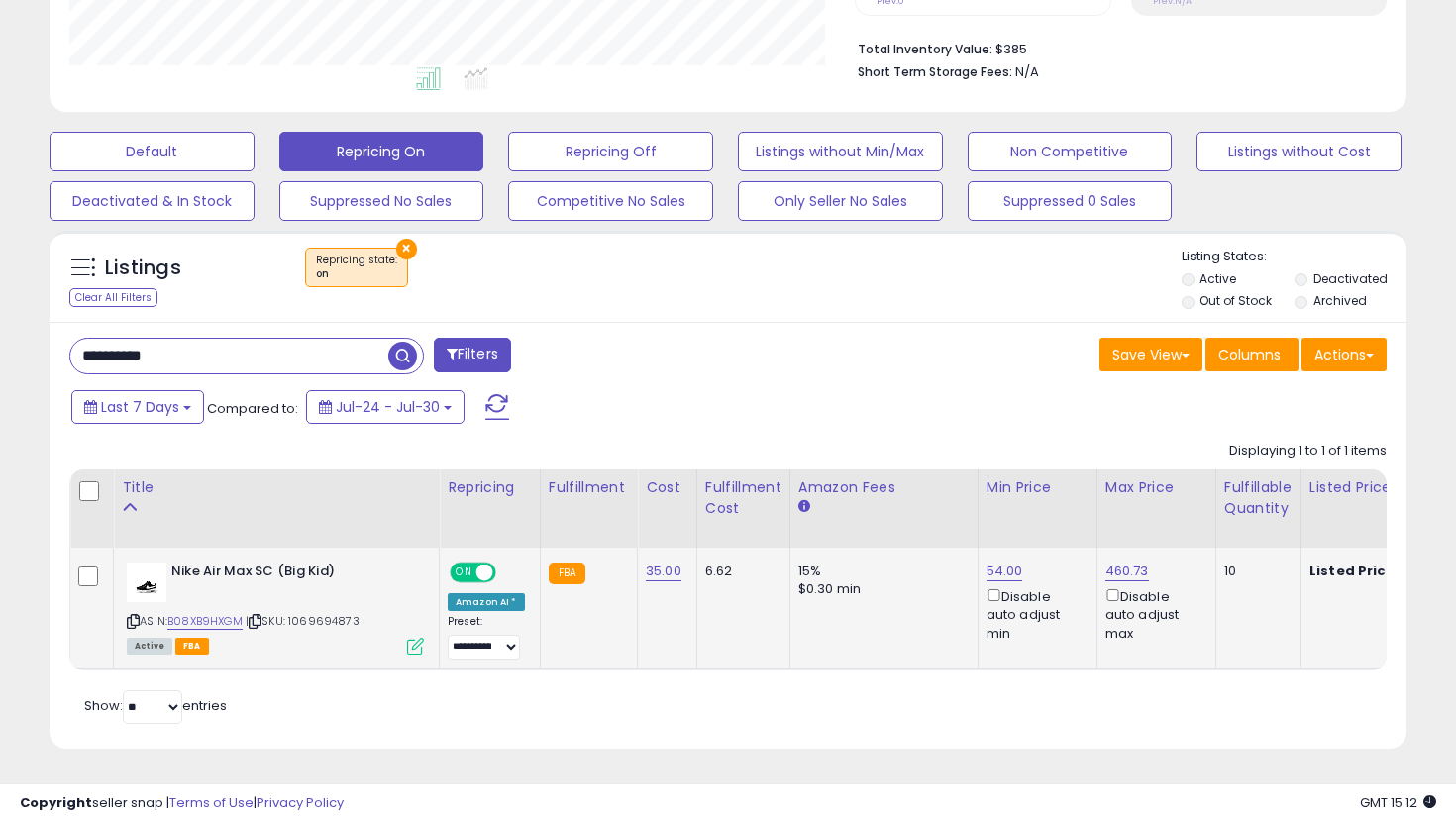 click on "**********" at bounding box center (229, 356) 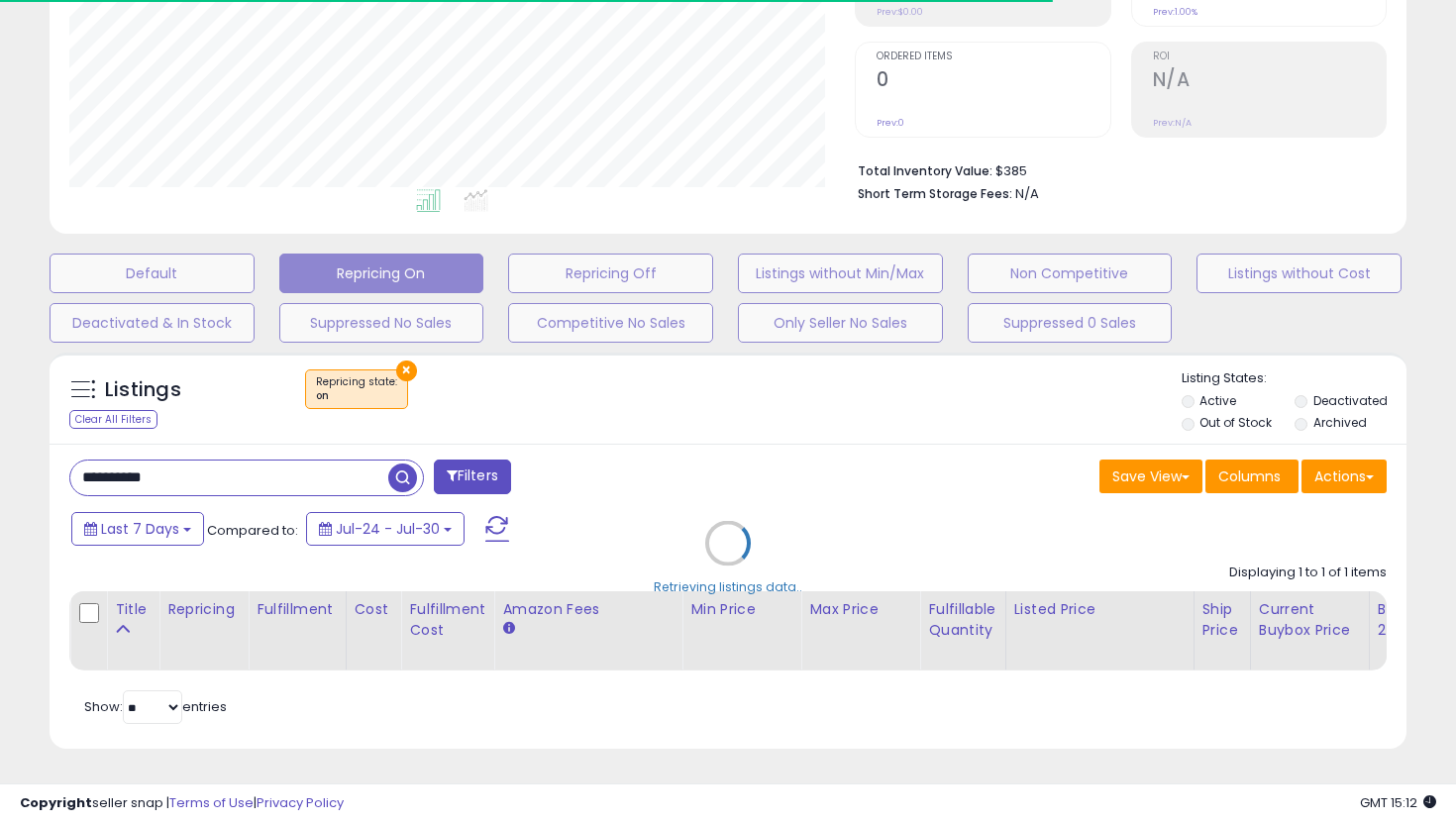 scroll, scrollTop: 492, scrollLeft: 0, axis: vertical 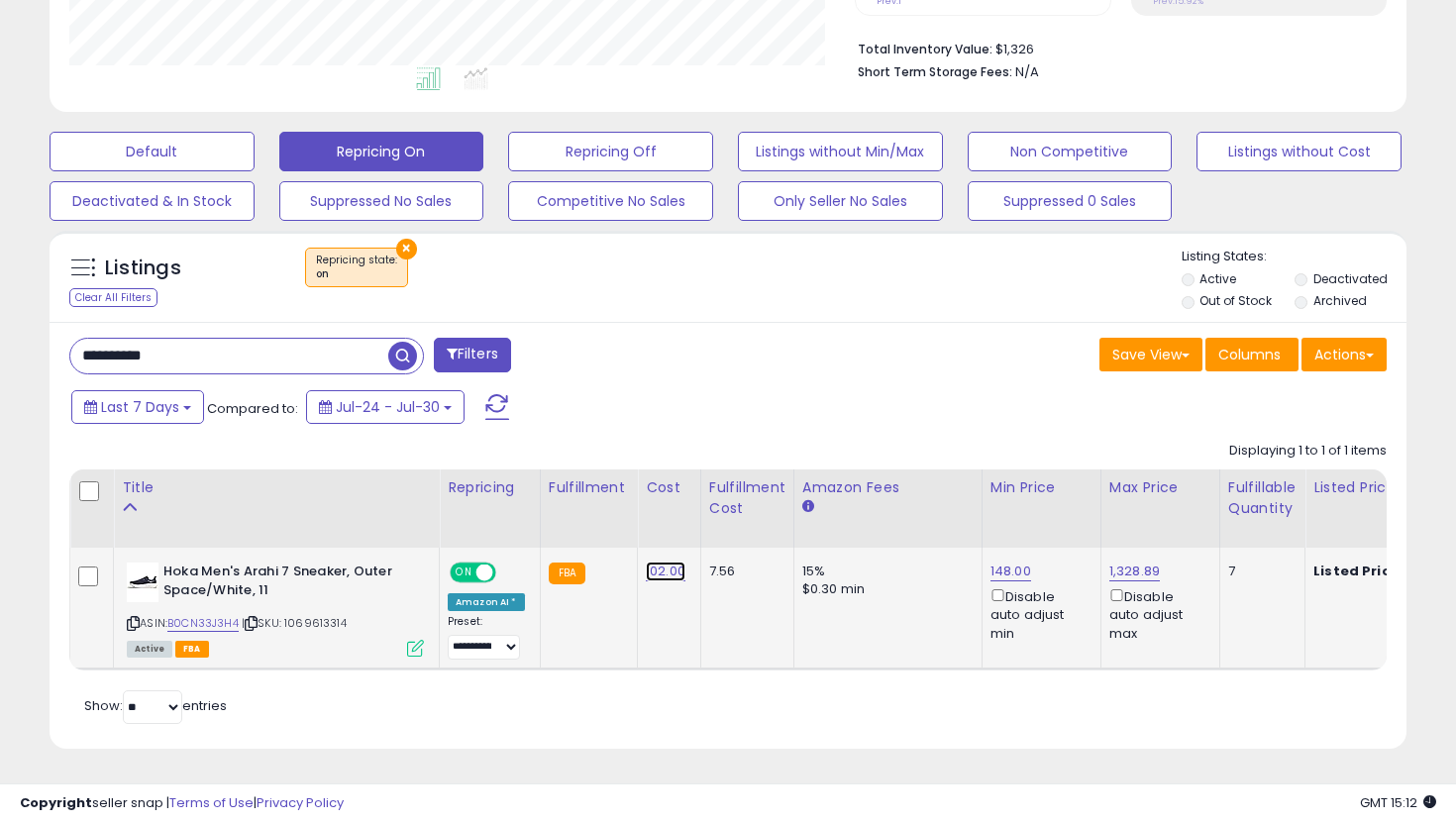click on "102.00" at bounding box center (666, 571) 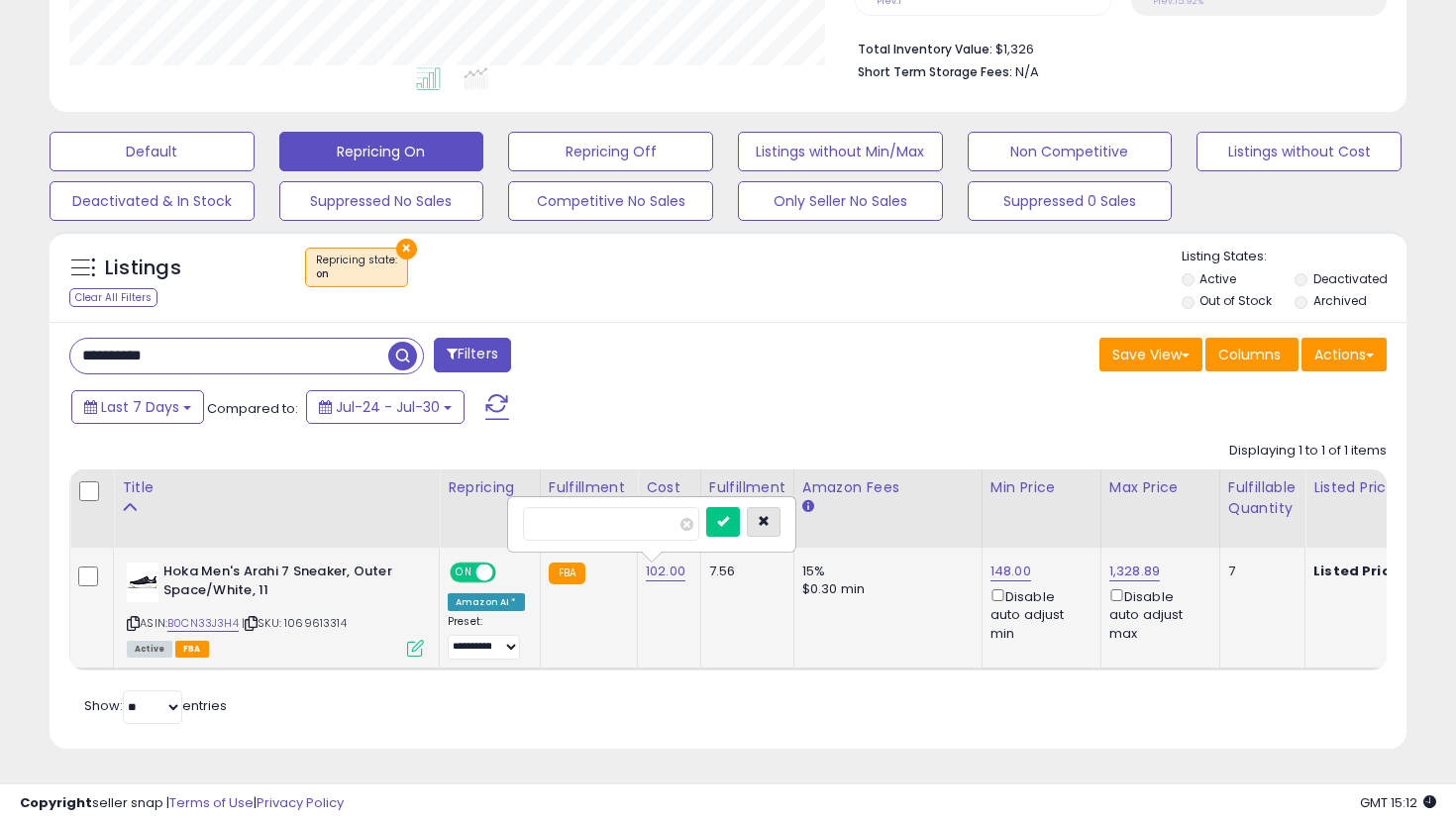 click at bounding box center [764, 522] 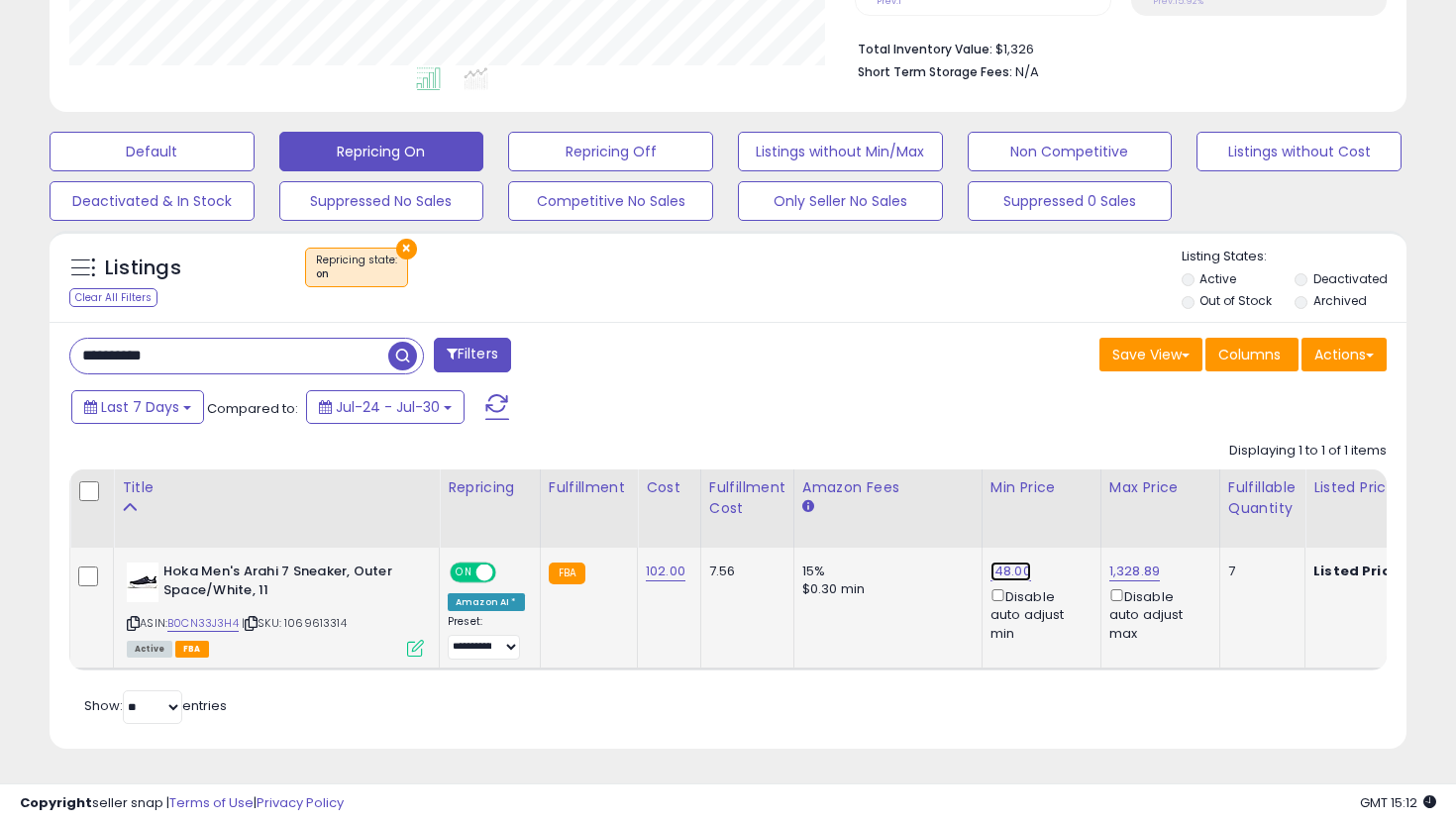 click on "148.00" at bounding box center (1010, 571) 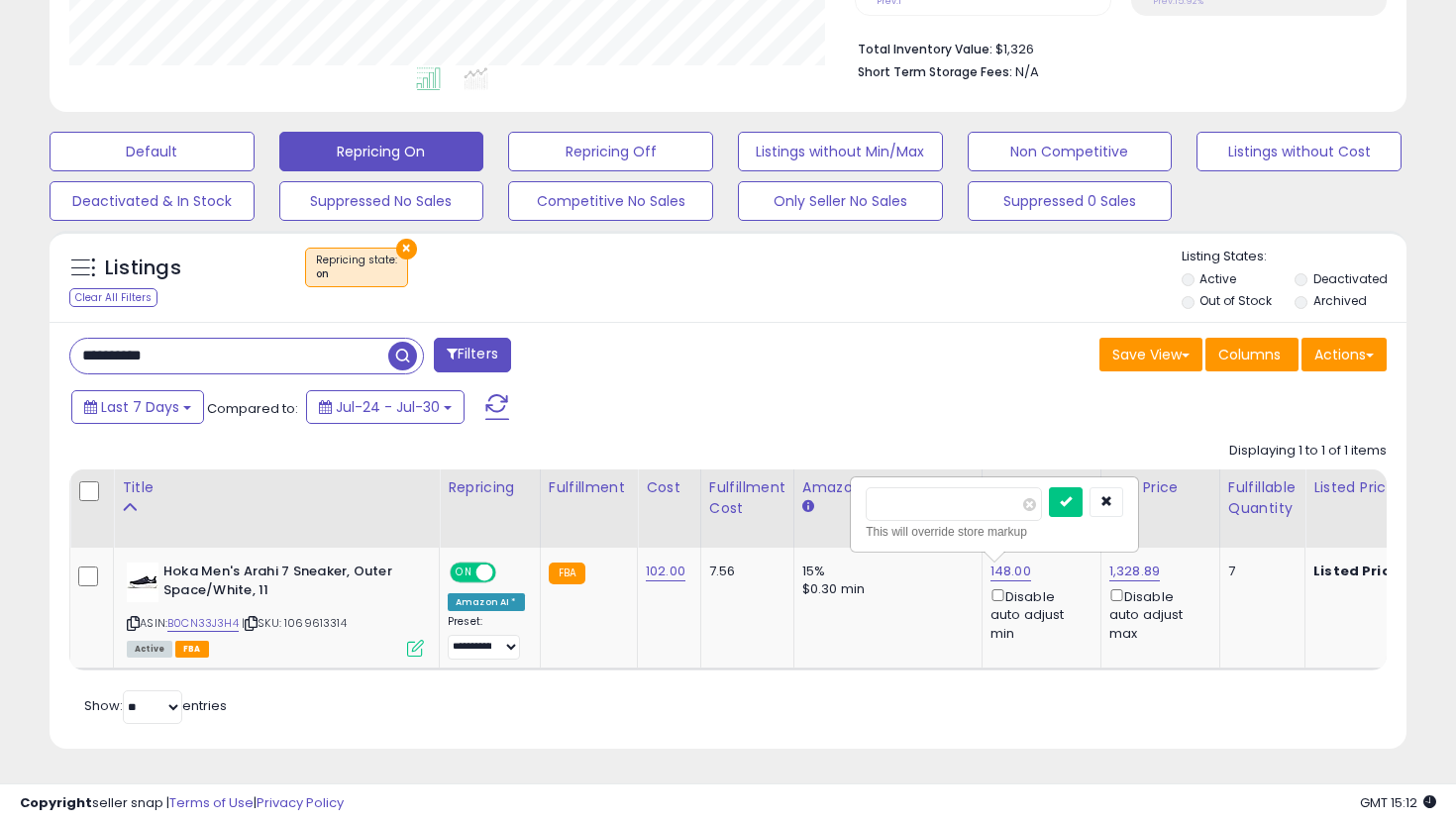 drag, startPoint x: 939, startPoint y: 513, endPoint x: 805, endPoint y: 492, distance: 135.63554 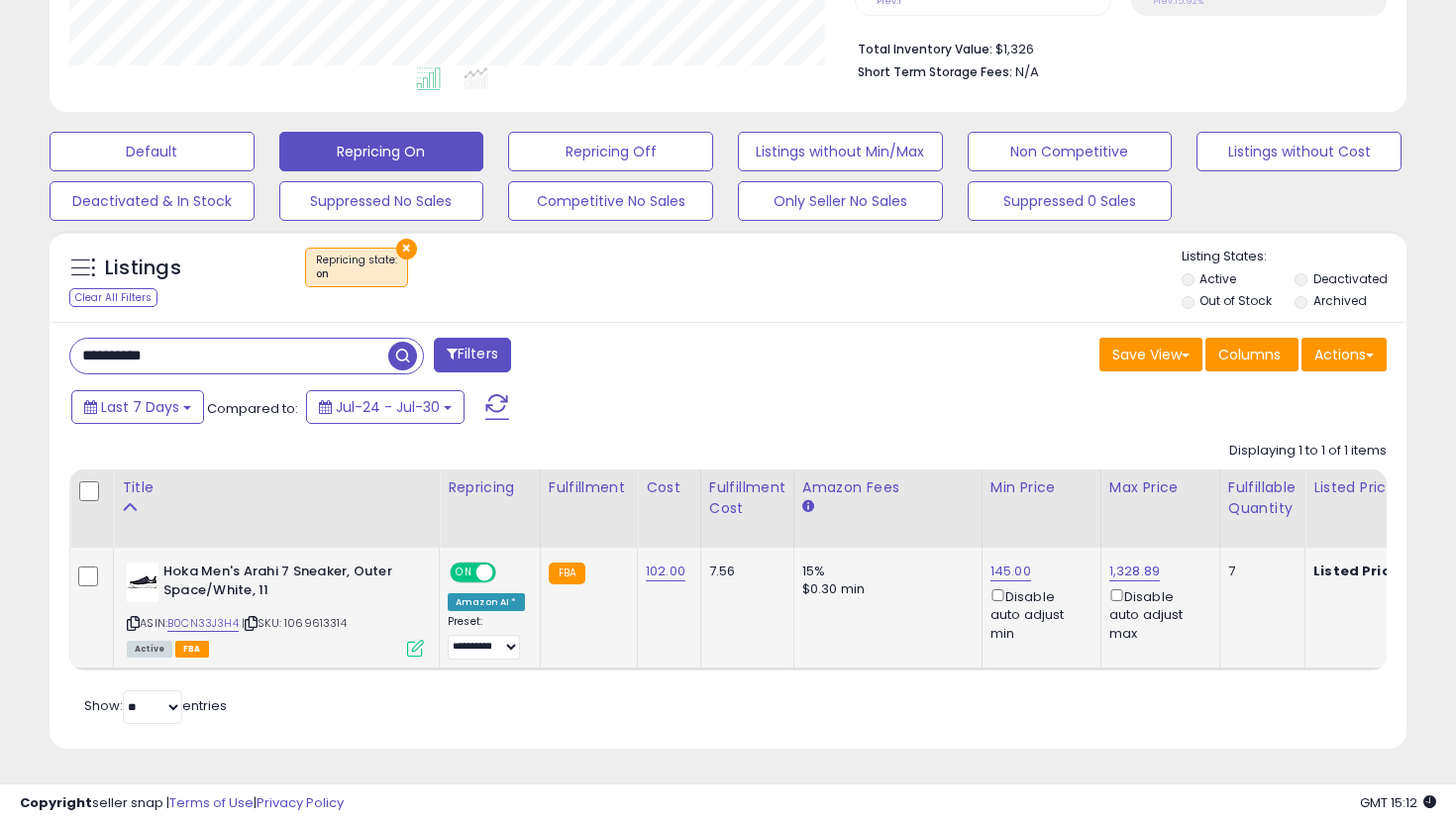 scroll, scrollTop: 0, scrollLeft: 98, axis: horizontal 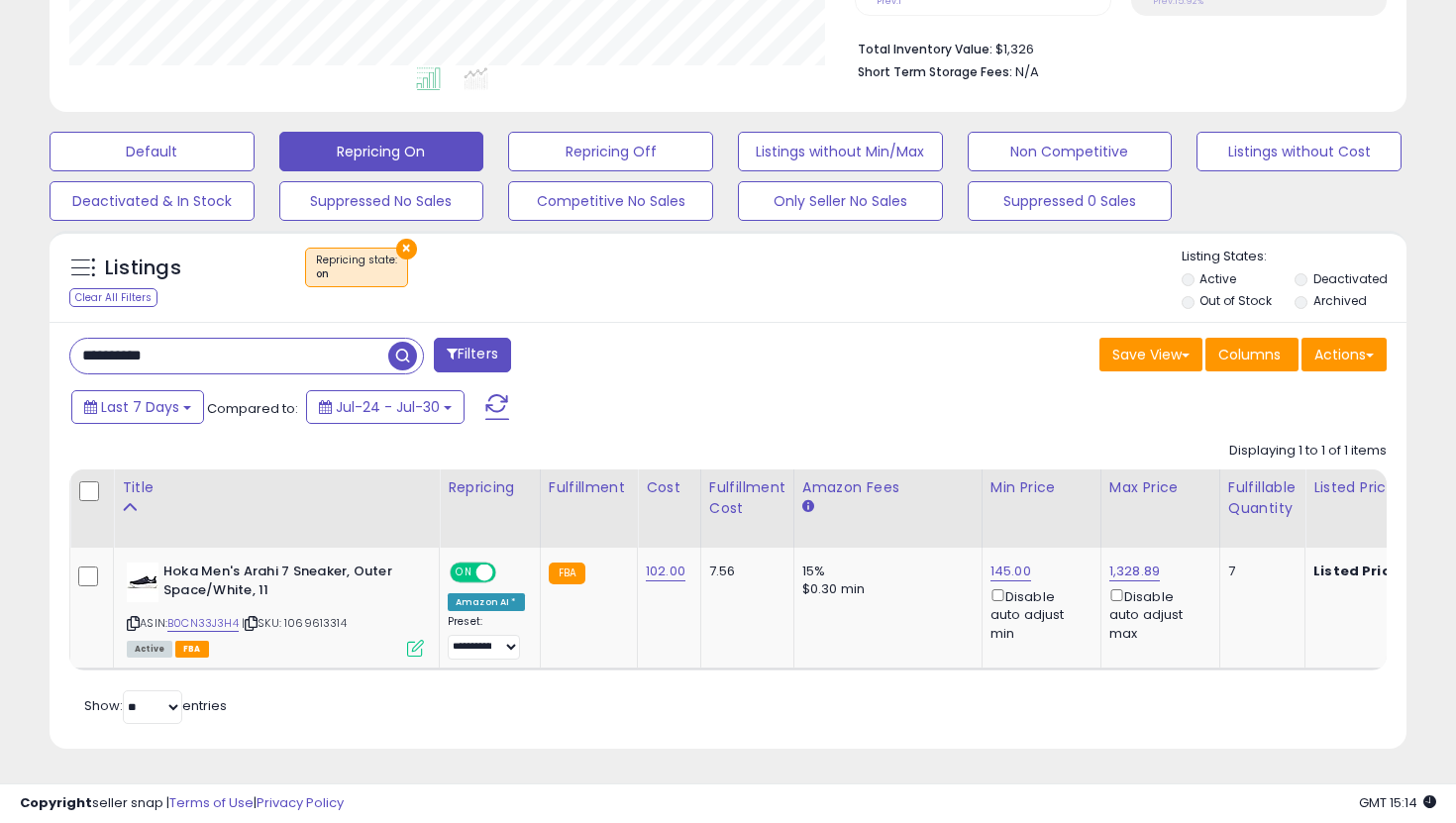 click on "**********" at bounding box center [229, 356] 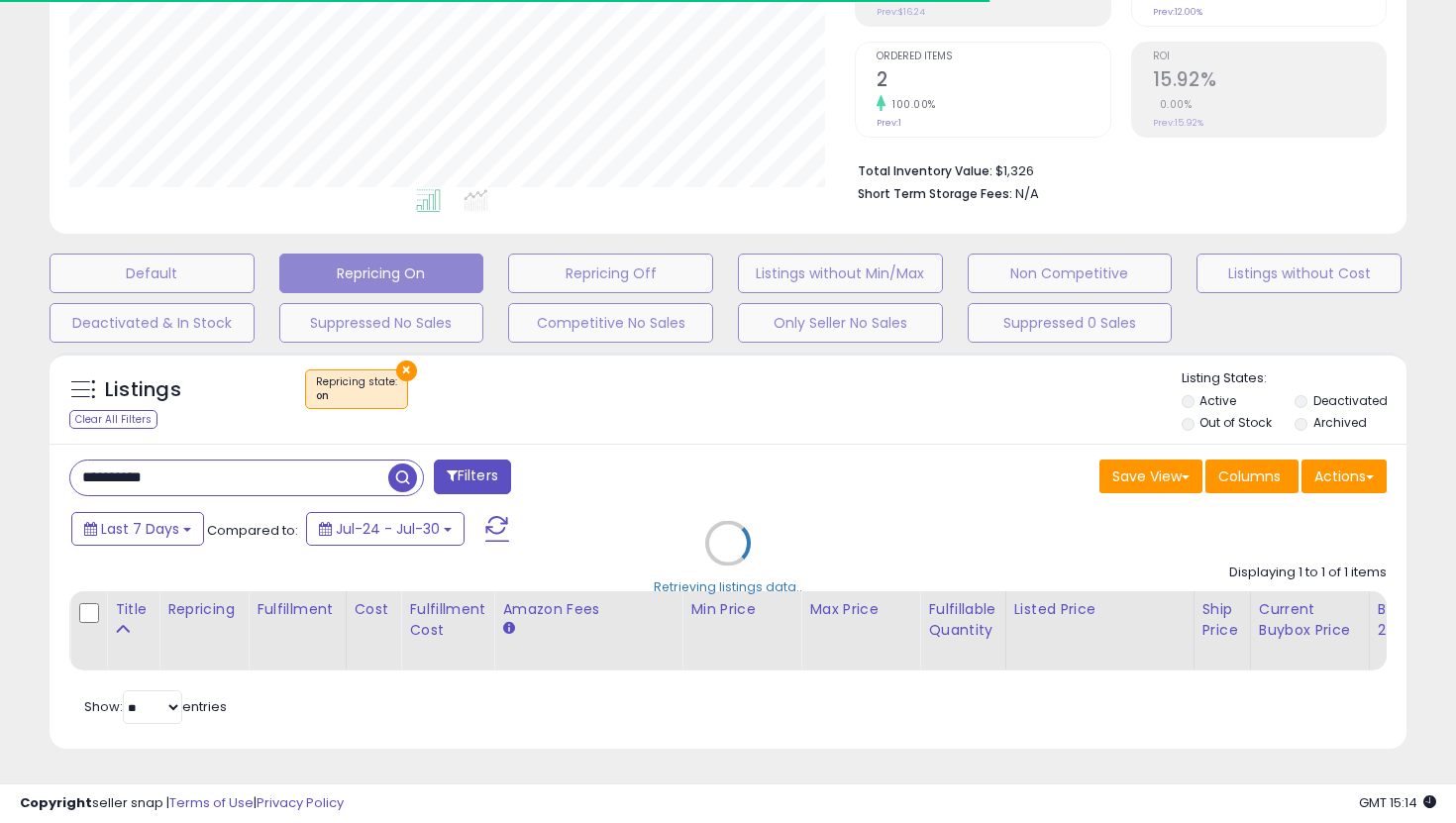 scroll, scrollTop: 492, scrollLeft: 0, axis: vertical 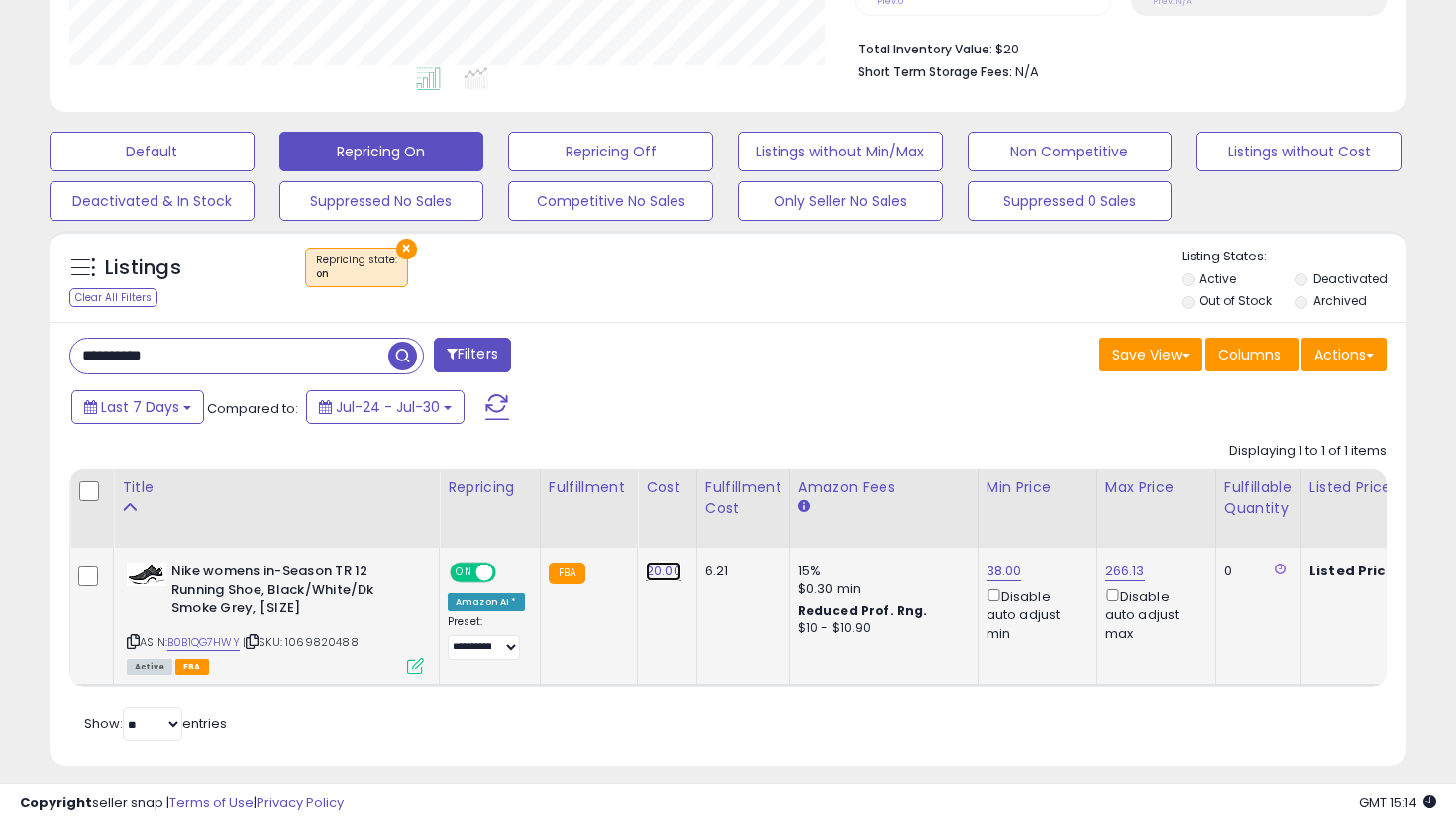 click on "20.00" at bounding box center (664, 571) 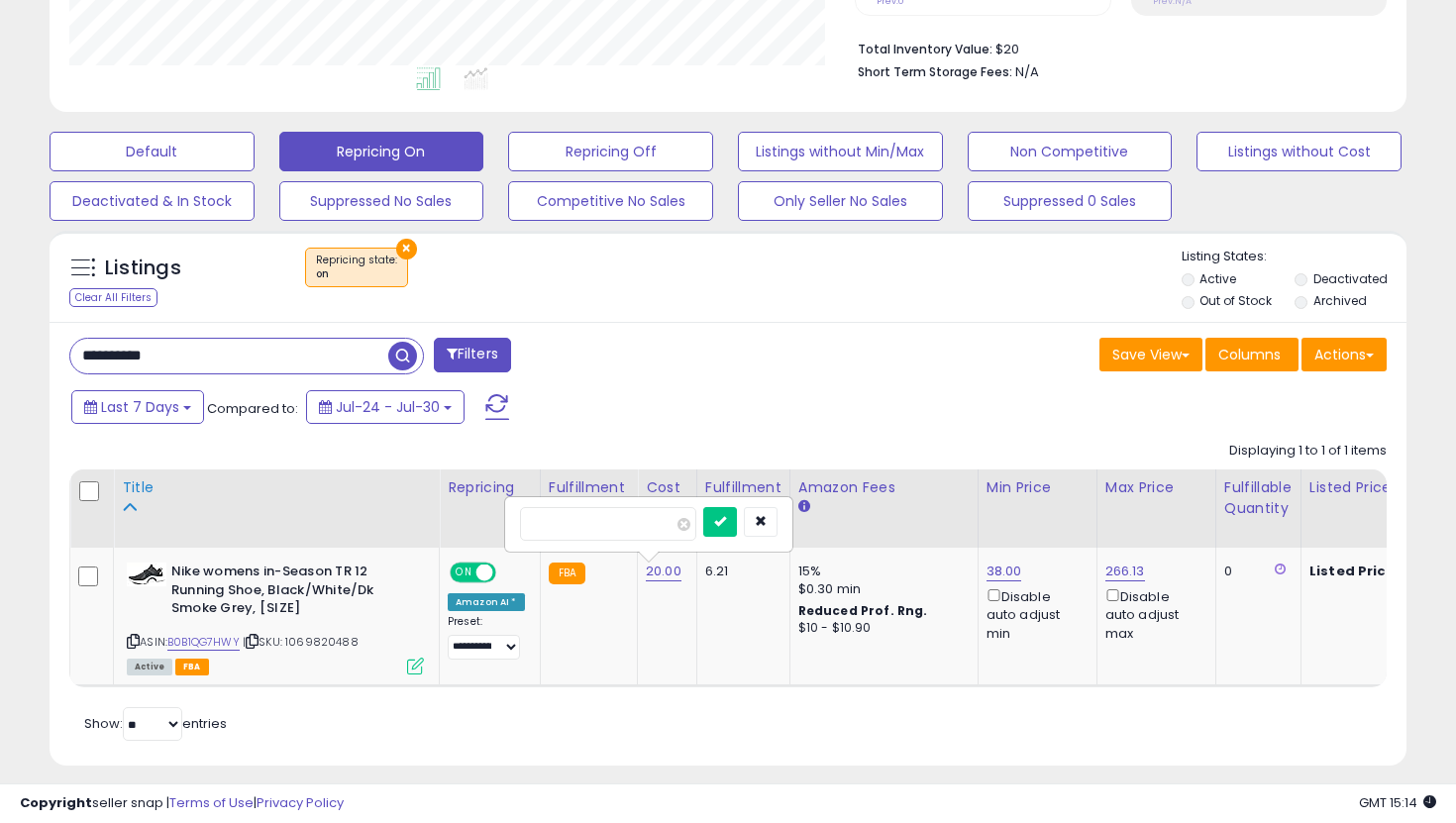 drag, startPoint x: 619, startPoint y: 518, endPoint x: 389, endPoint y: 500, distance: 230.70327 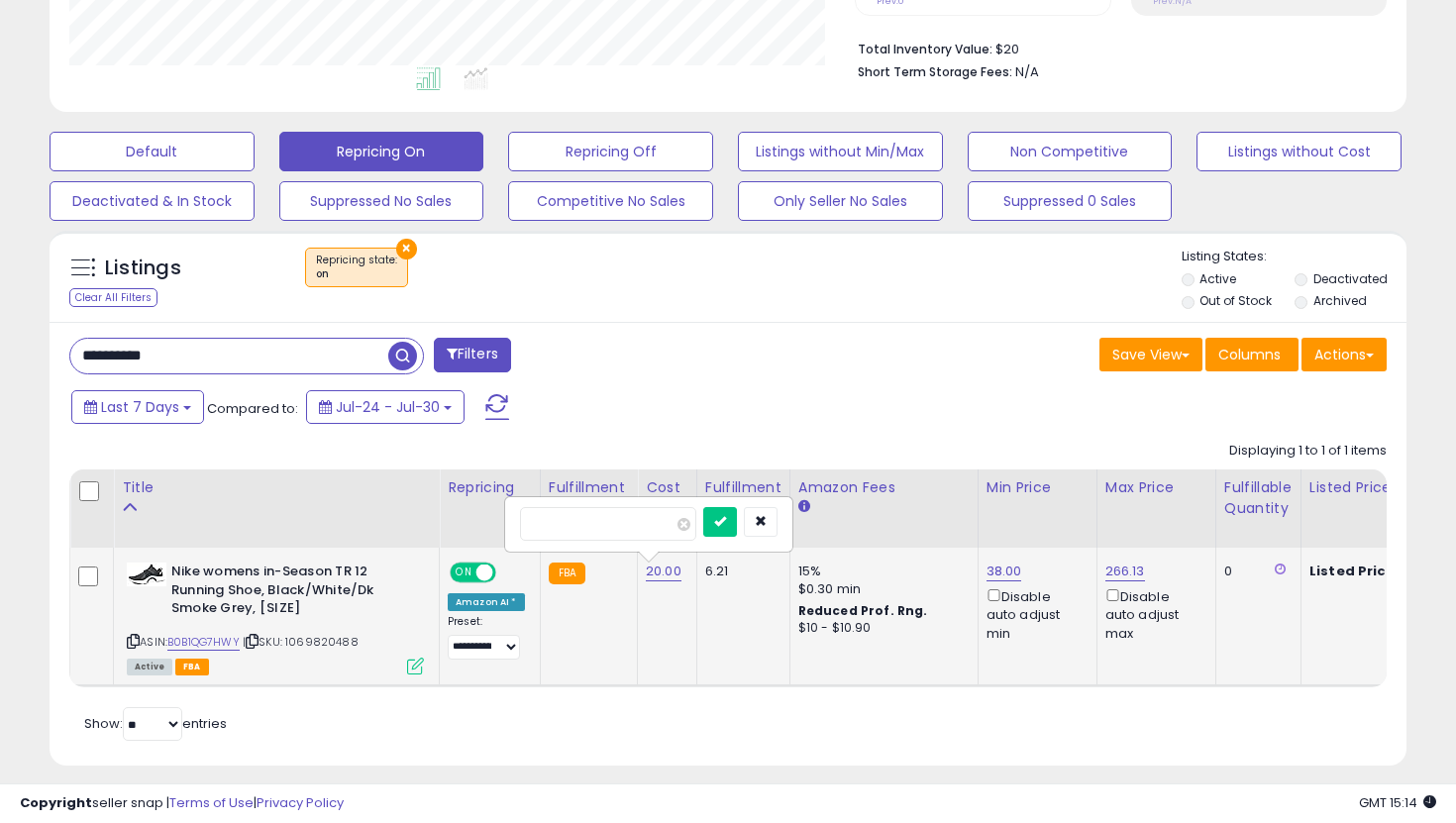 click at bounding box center [720, 522] 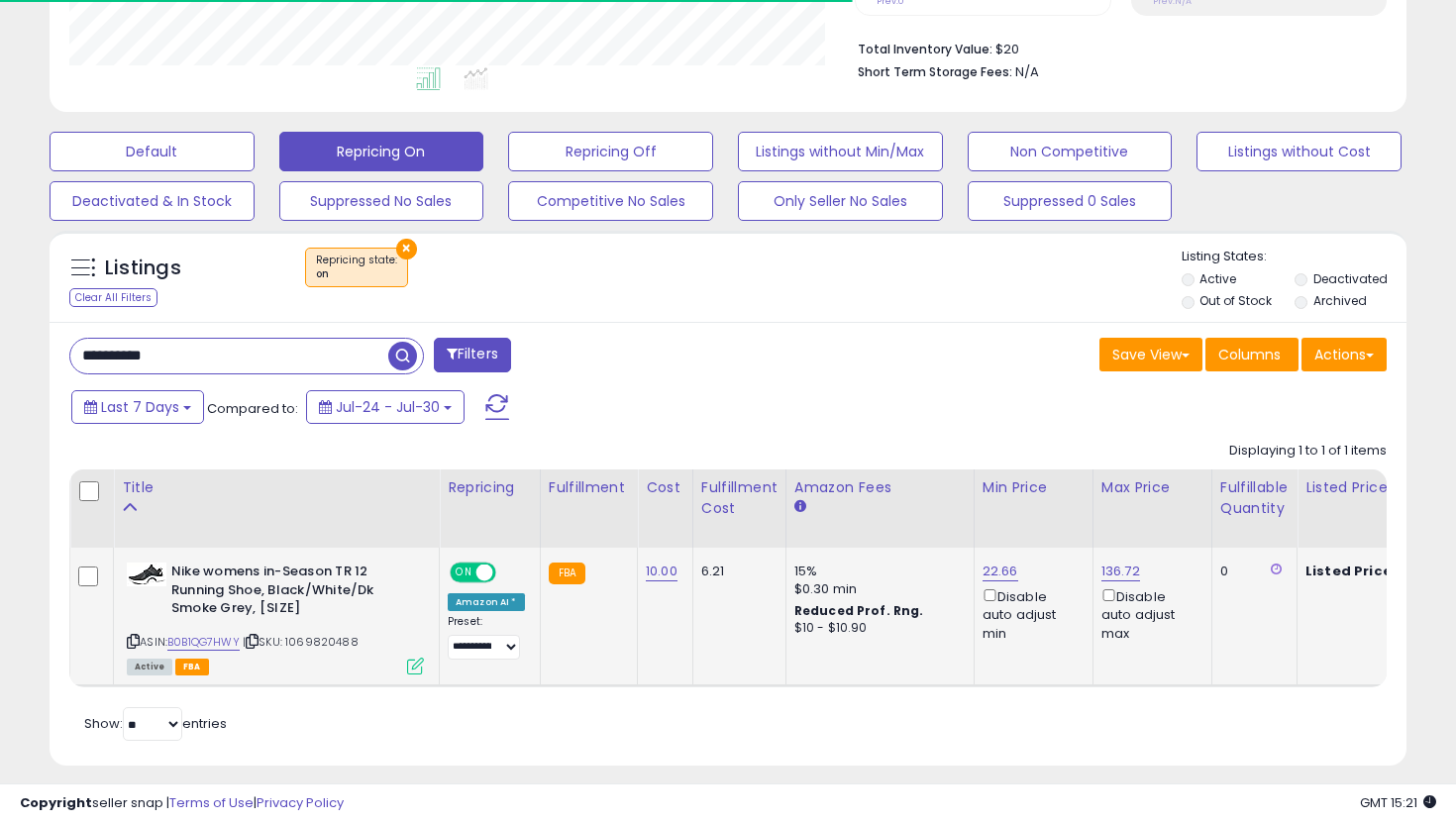 click on "**********" at bounding box center [229, 356] 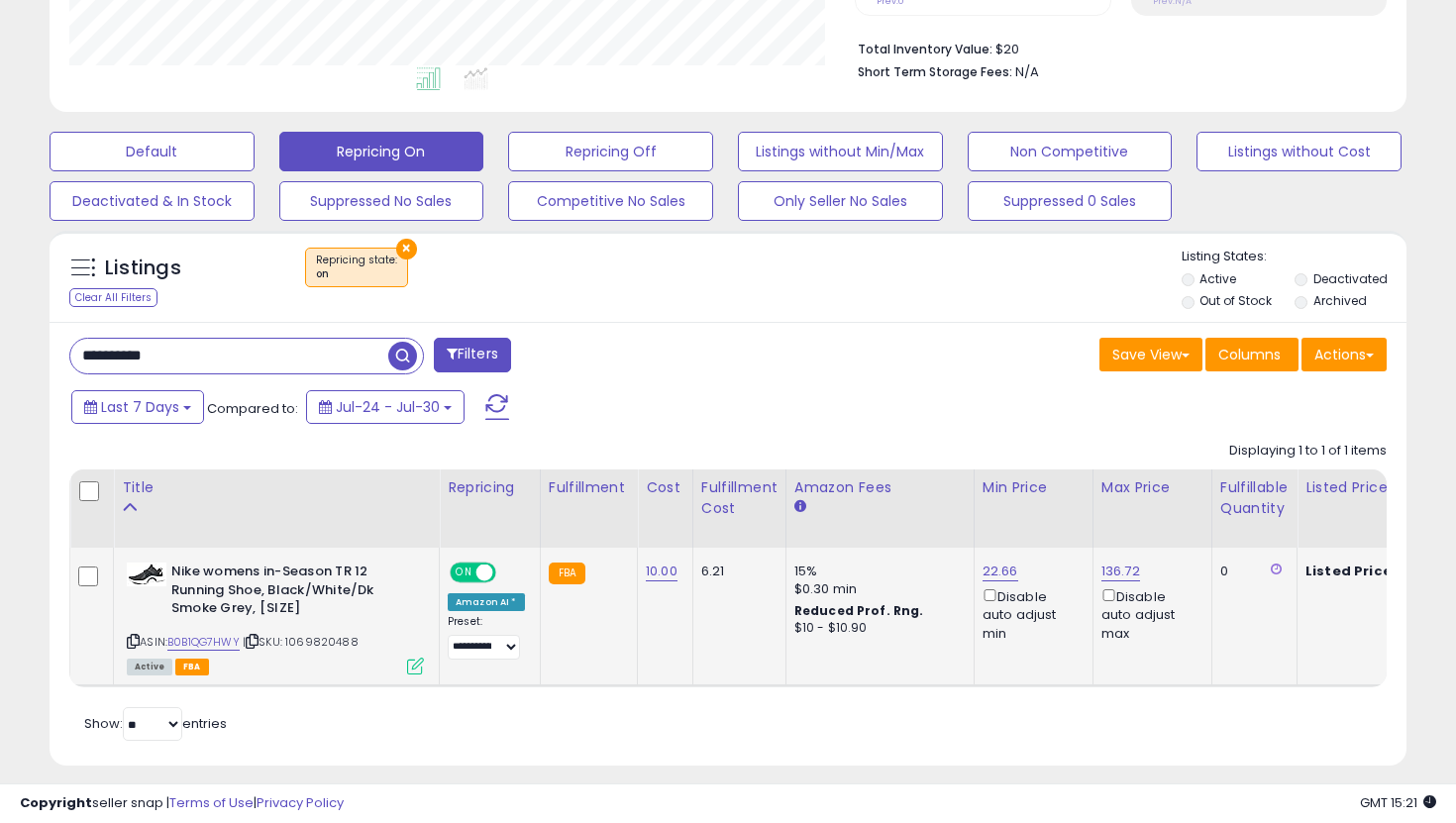 click on "**********" at bounding box center (229, 356) 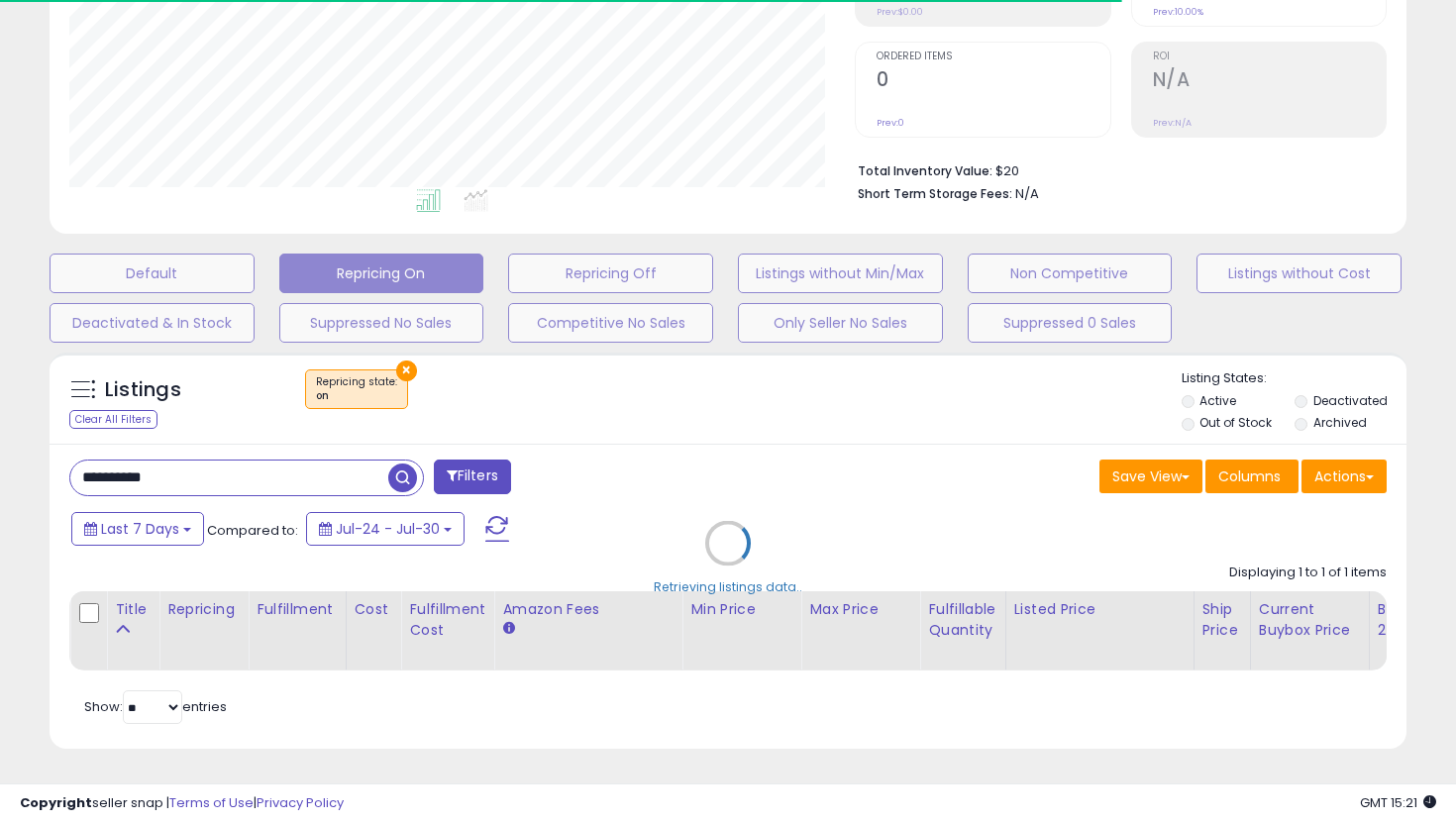 scroll, scrollTop: 492, scrollLeft: 0, axis: vertical 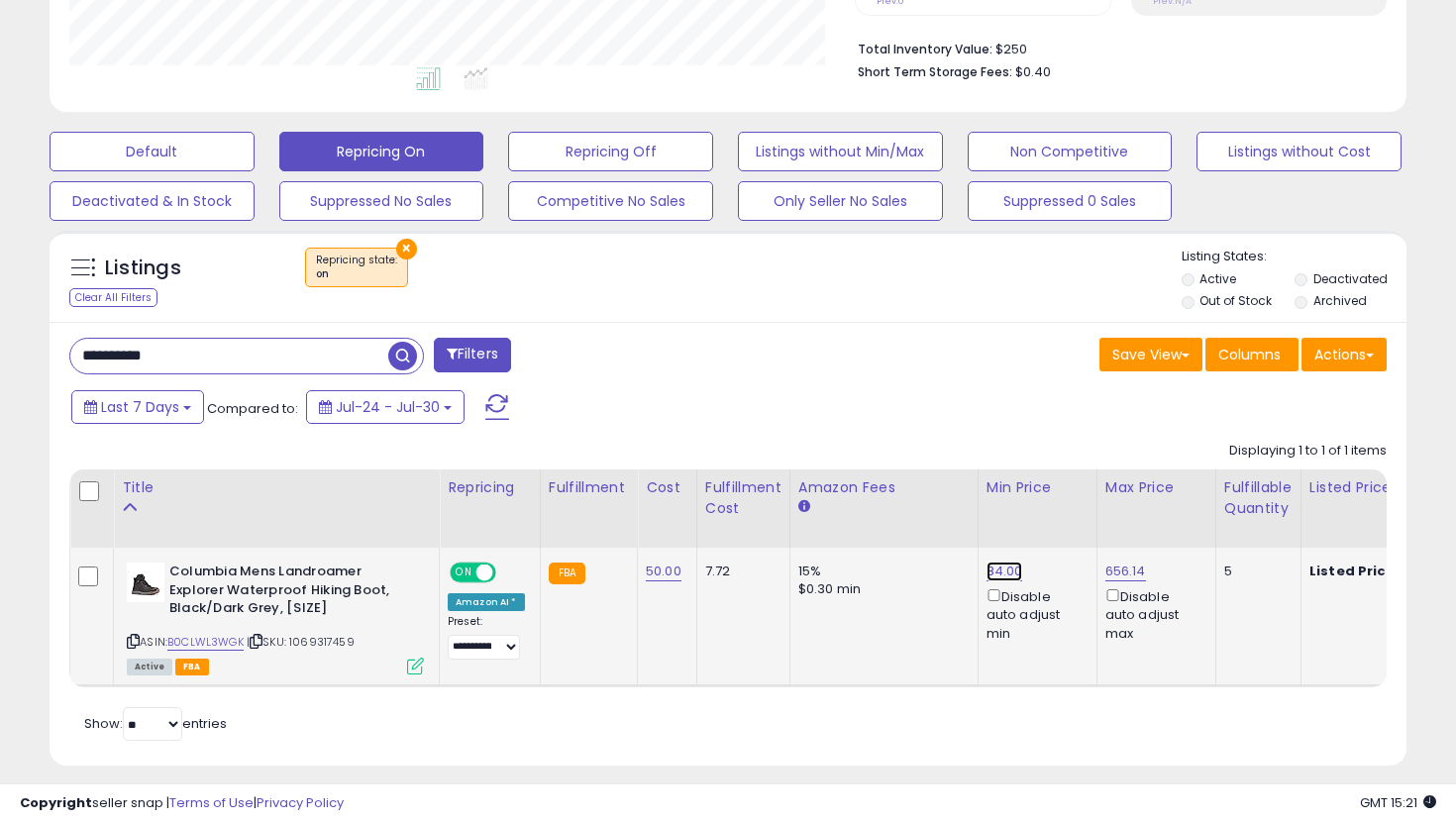 click on "84.00" at bounding box center [1004, 571] 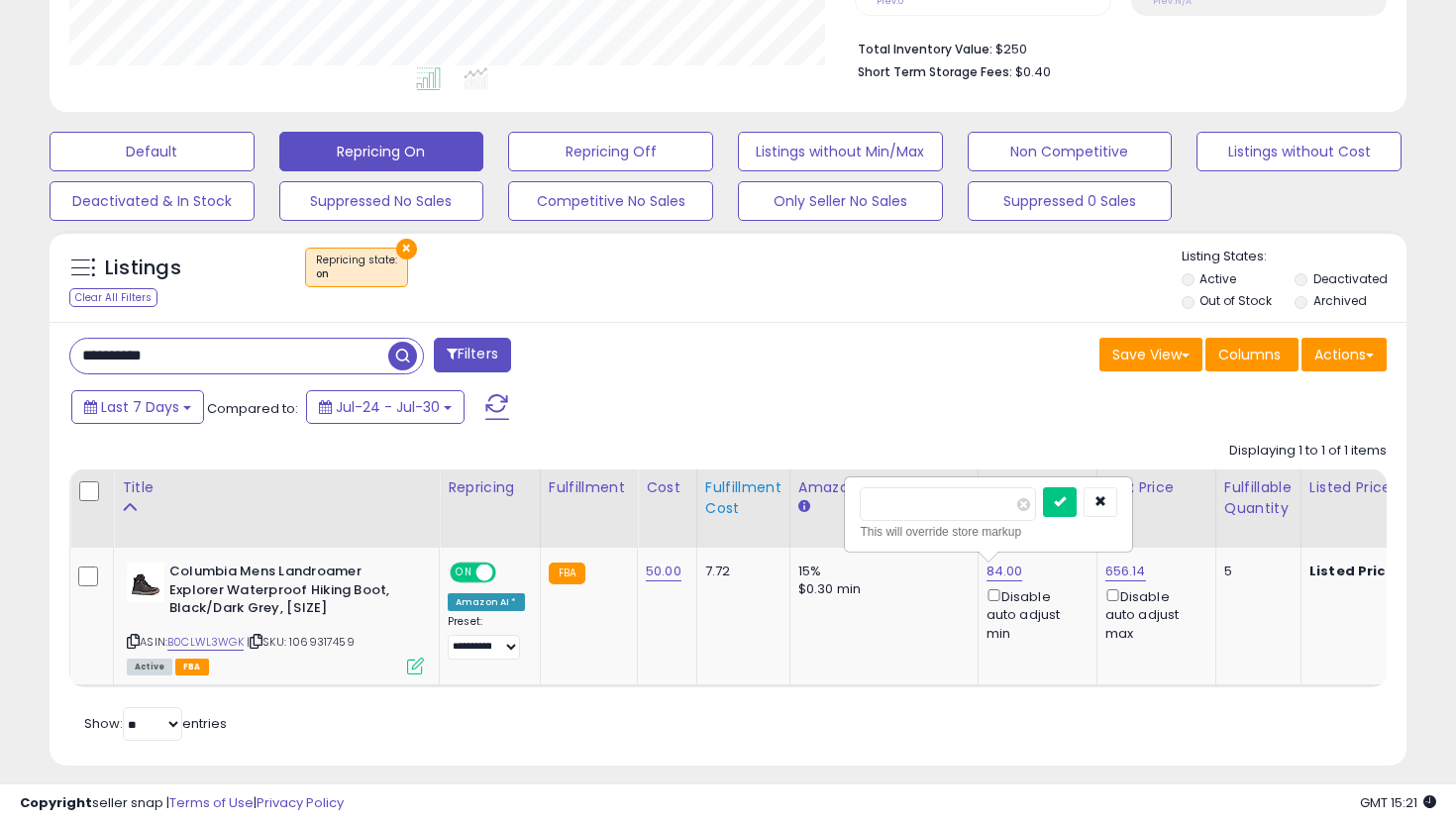 drag, startPoint x: 954, startPoint y: 512, endPoint x: 690, endPoint y: 499, distance: 264.31988 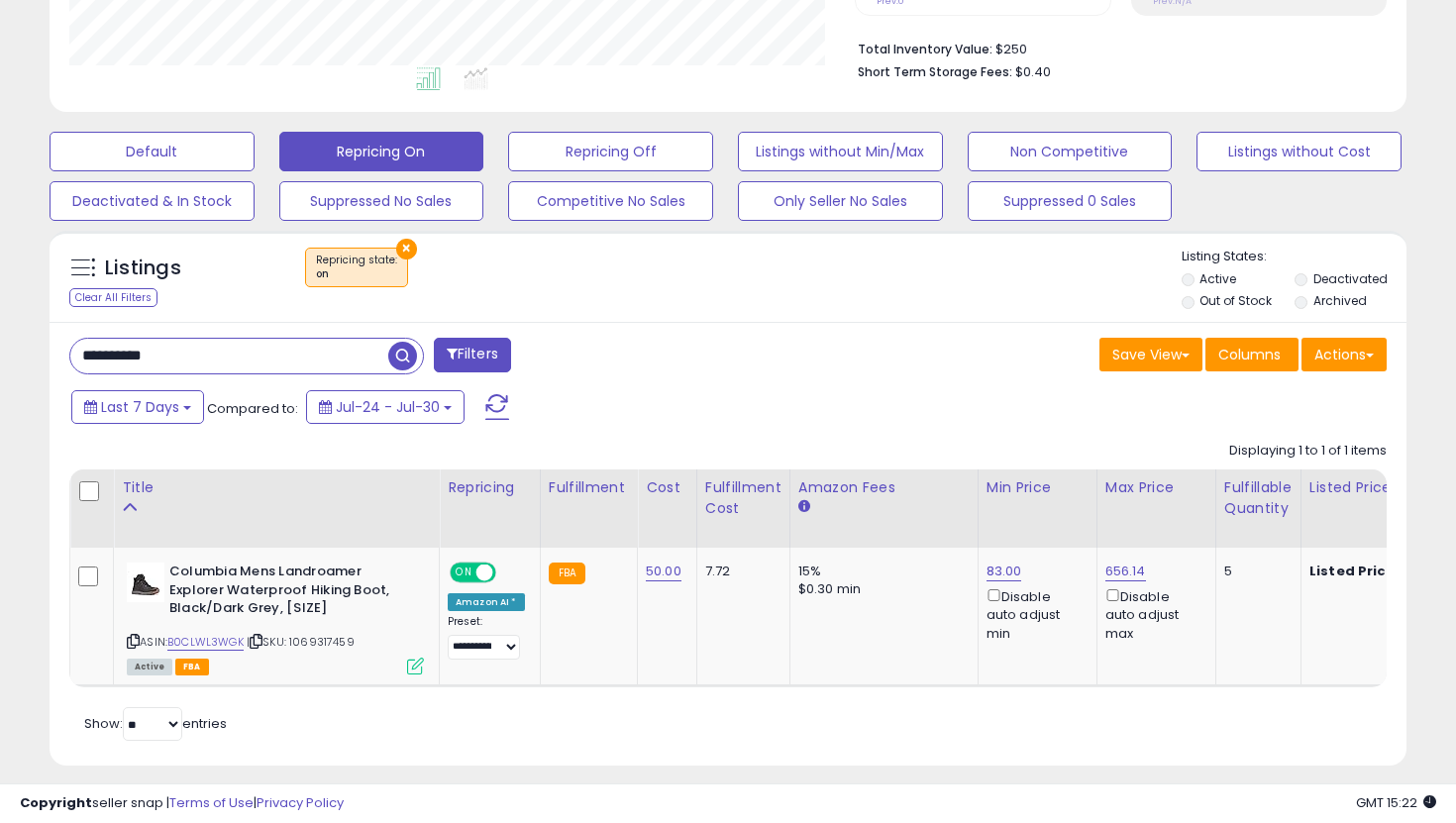 click on "**********" at bounding box center (229, 356) 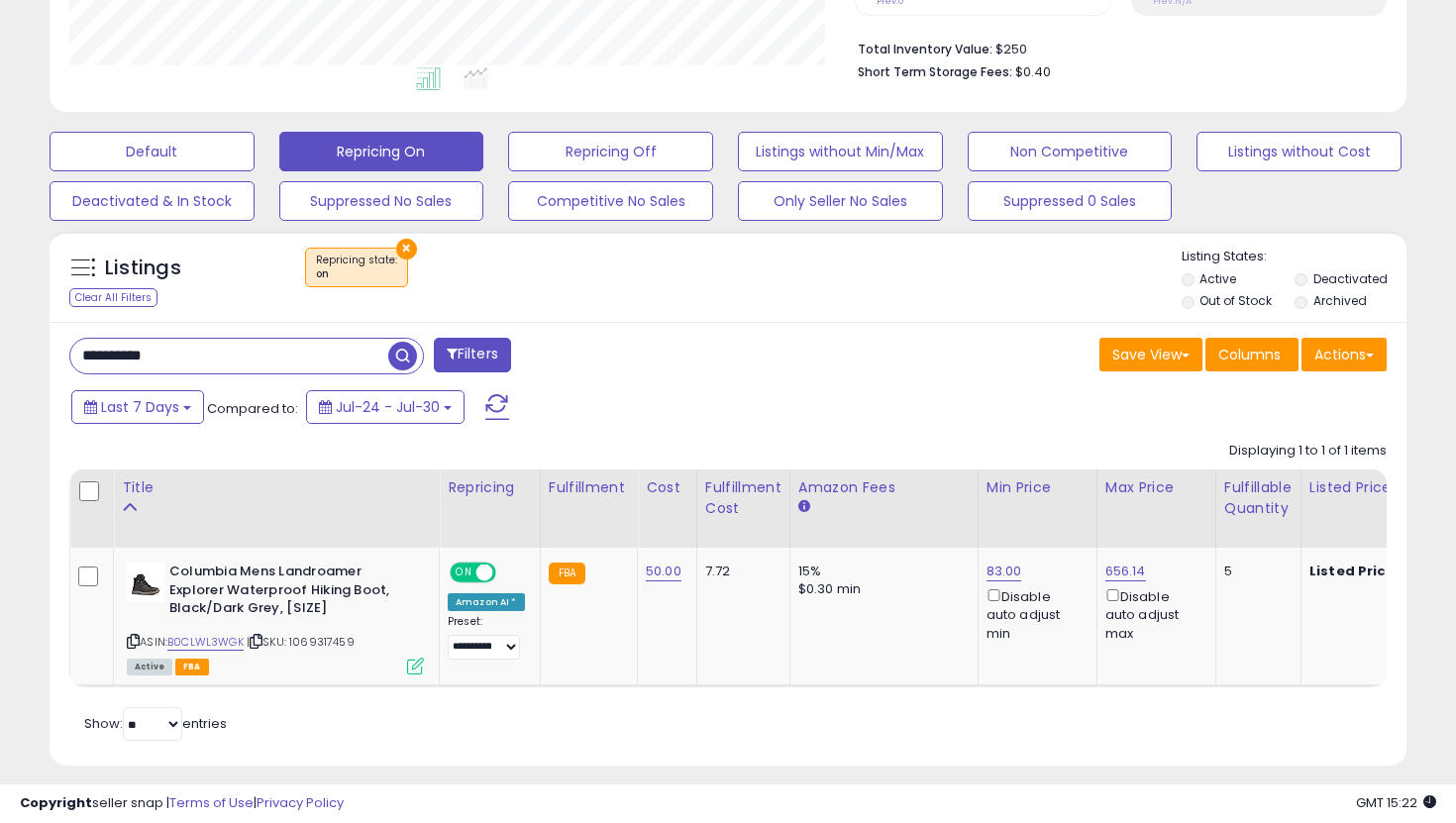 type on "**********" 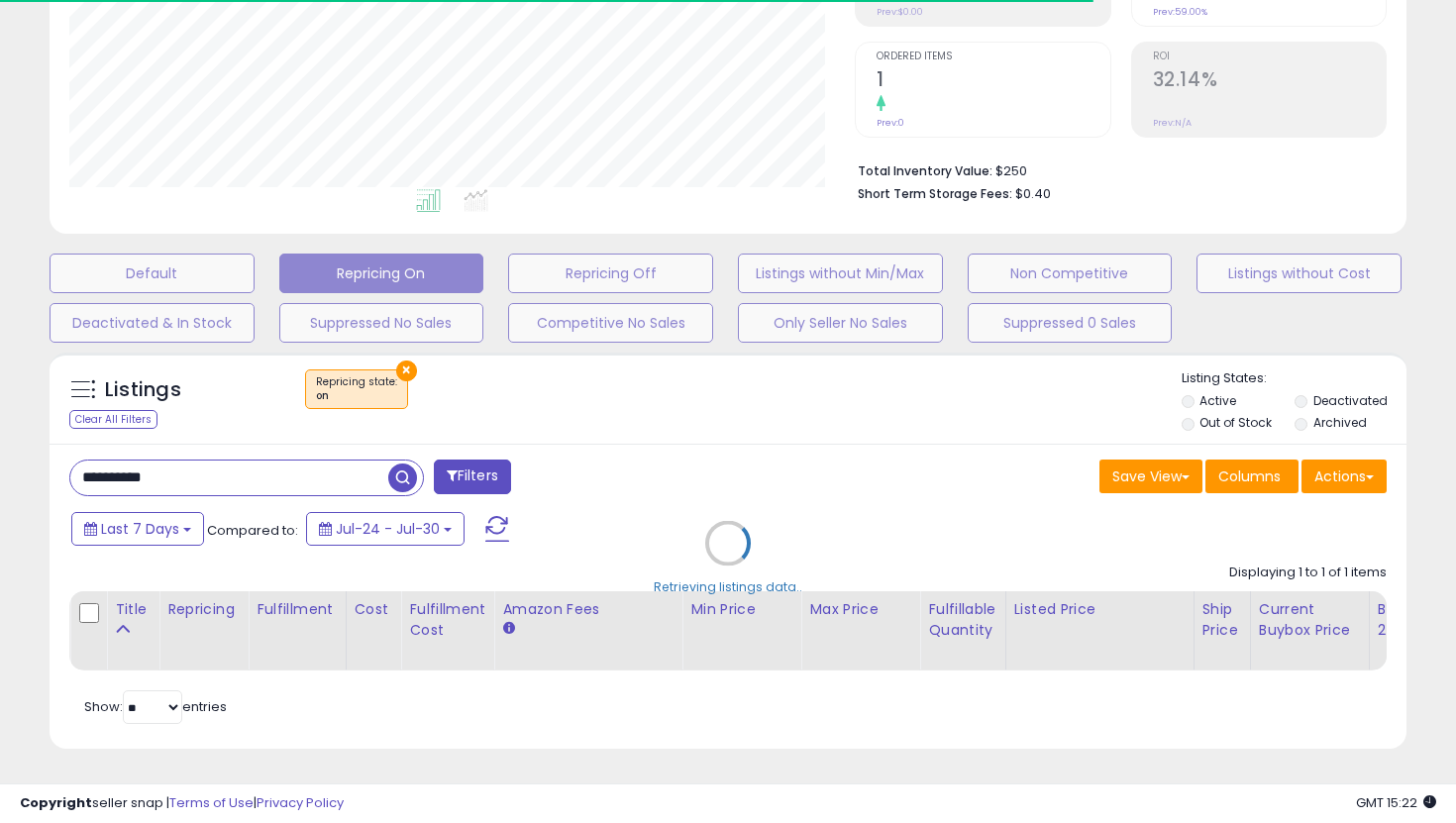 scroll, scrollTop: 492, scrollLeft: 0, axis: vertical 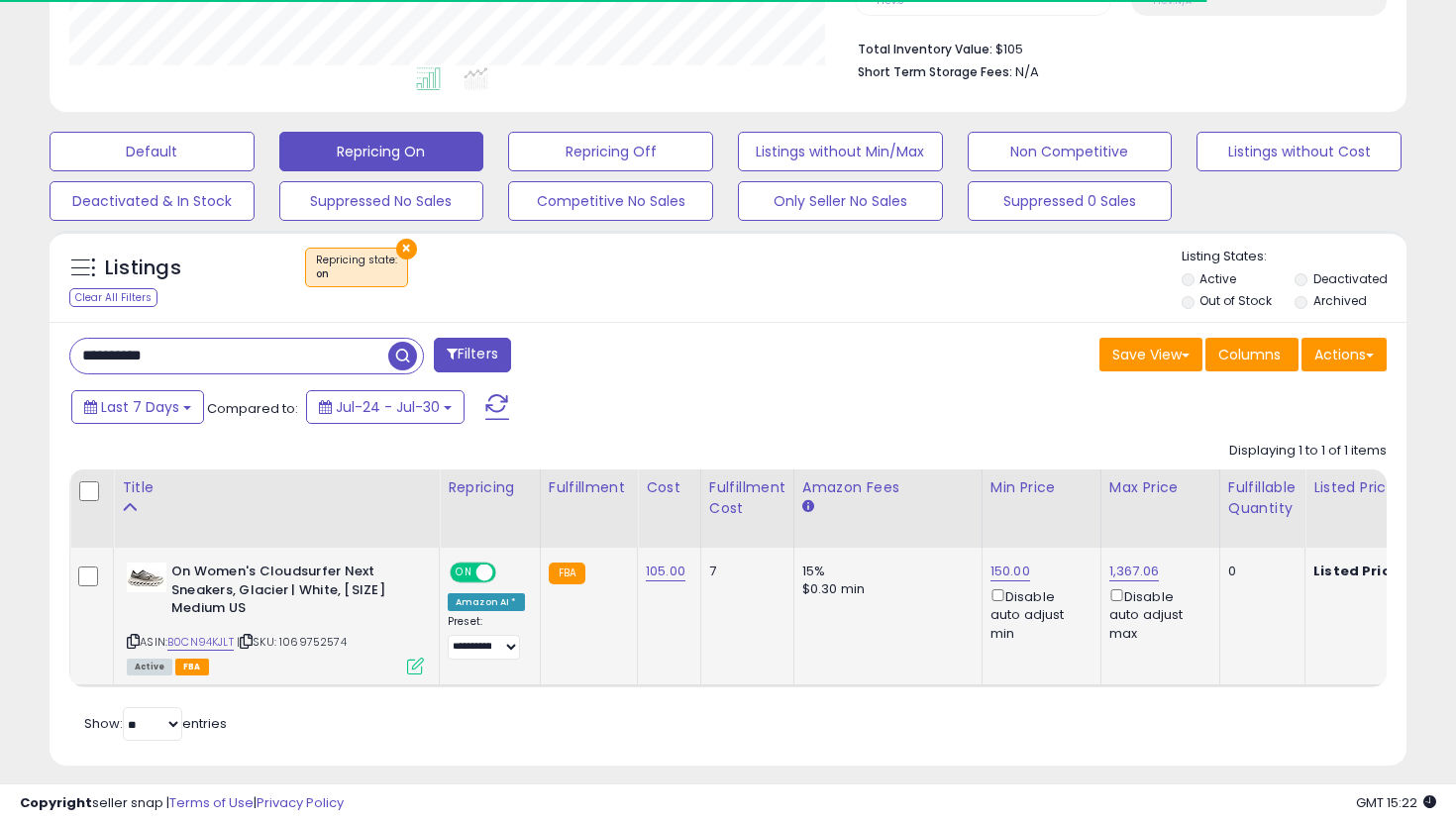 click on "150.00  Disable auto adjust min" 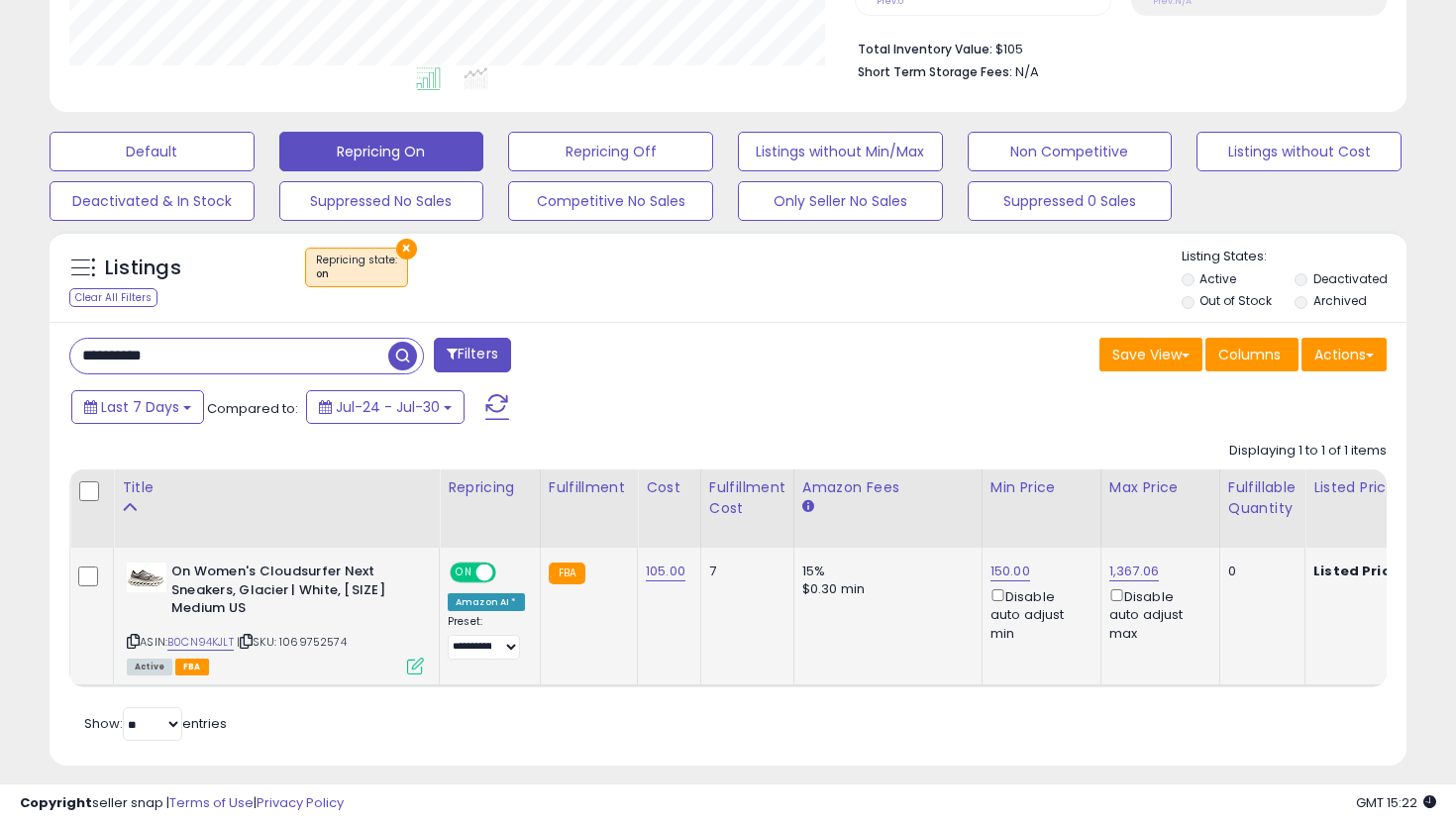 scroll, scrollTop: 989967, scrollLeft: 989690, axis: both 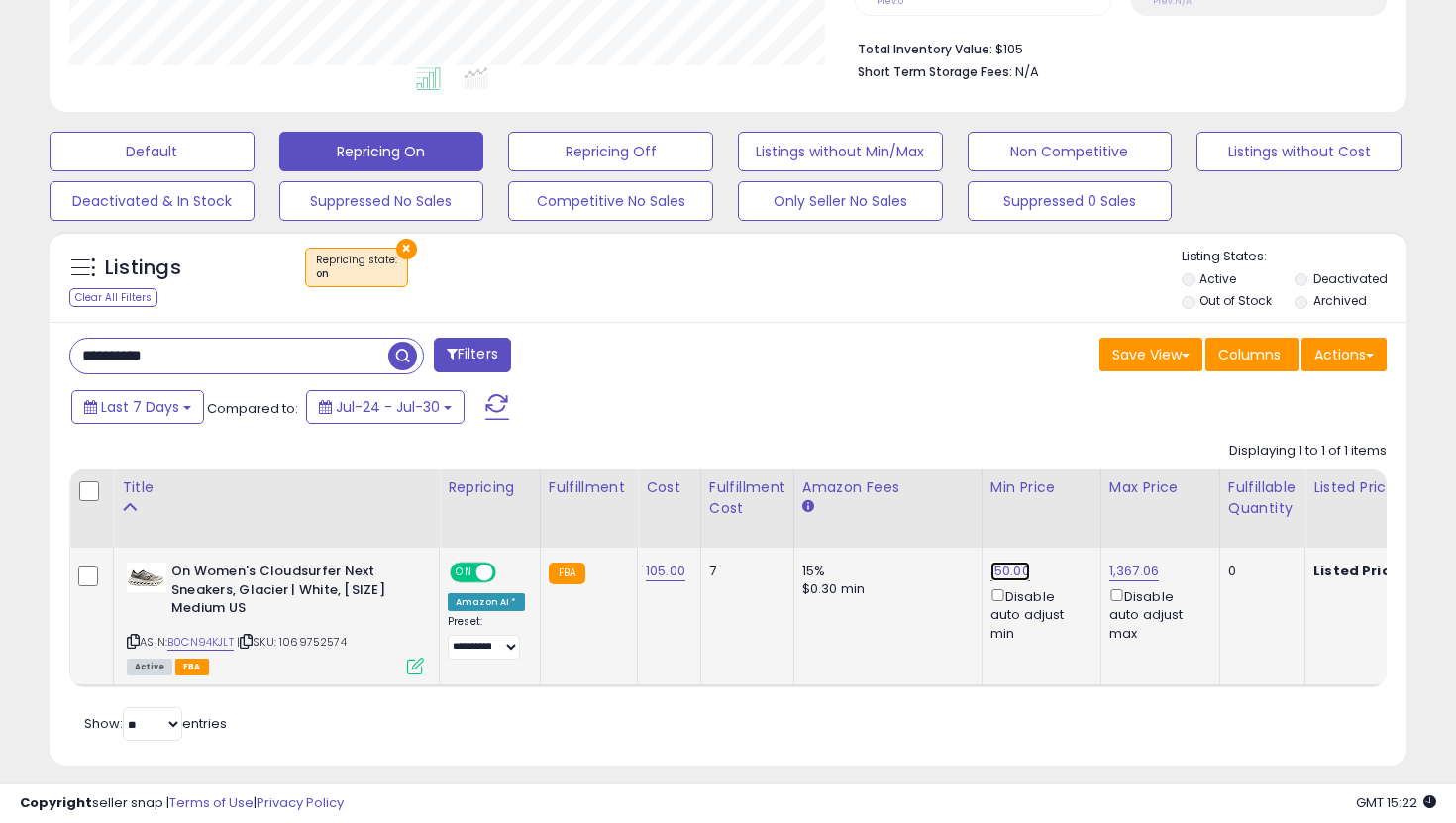 click on "150.00" at bounding box center (1010, 571) 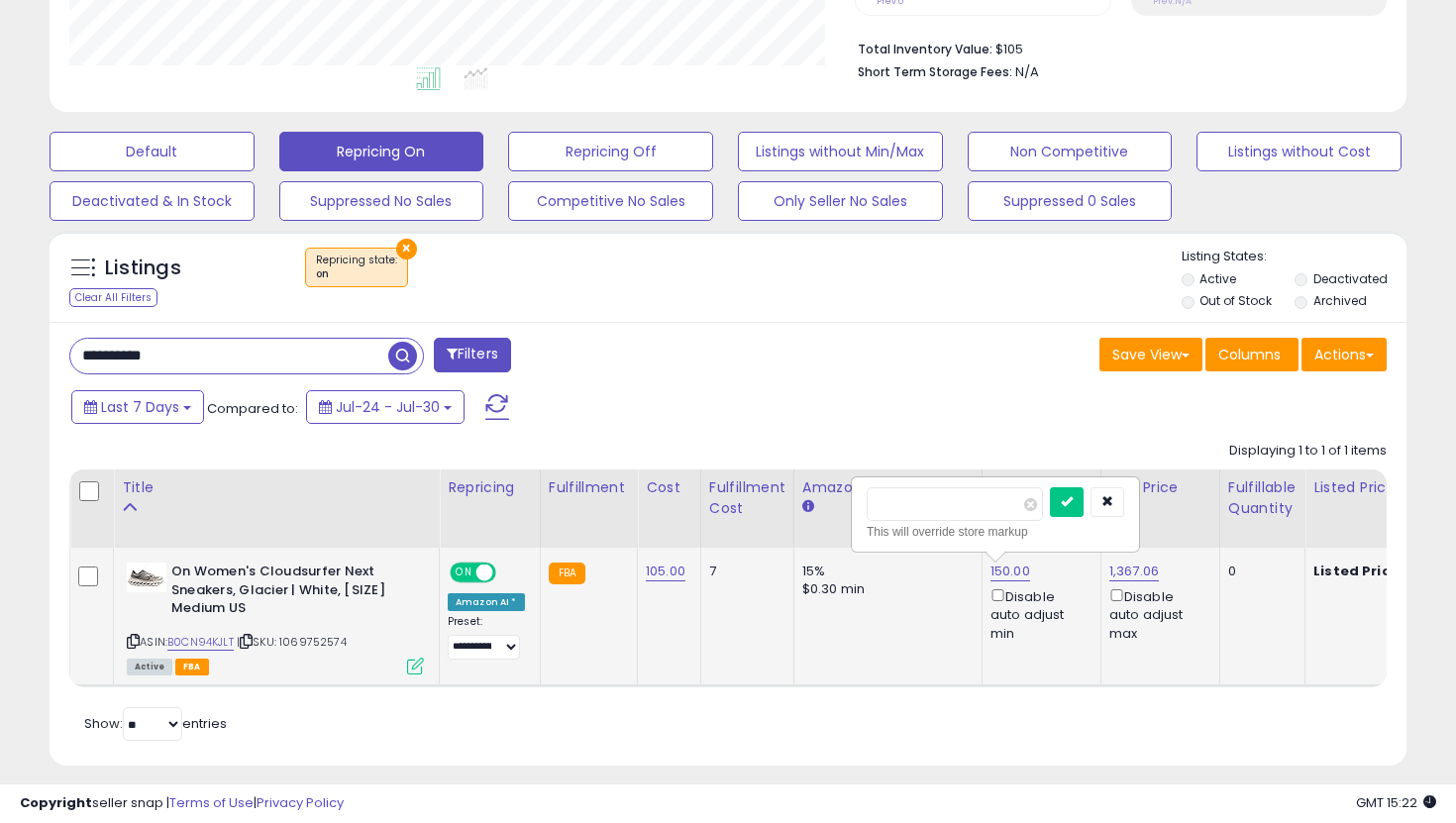 type on "***" 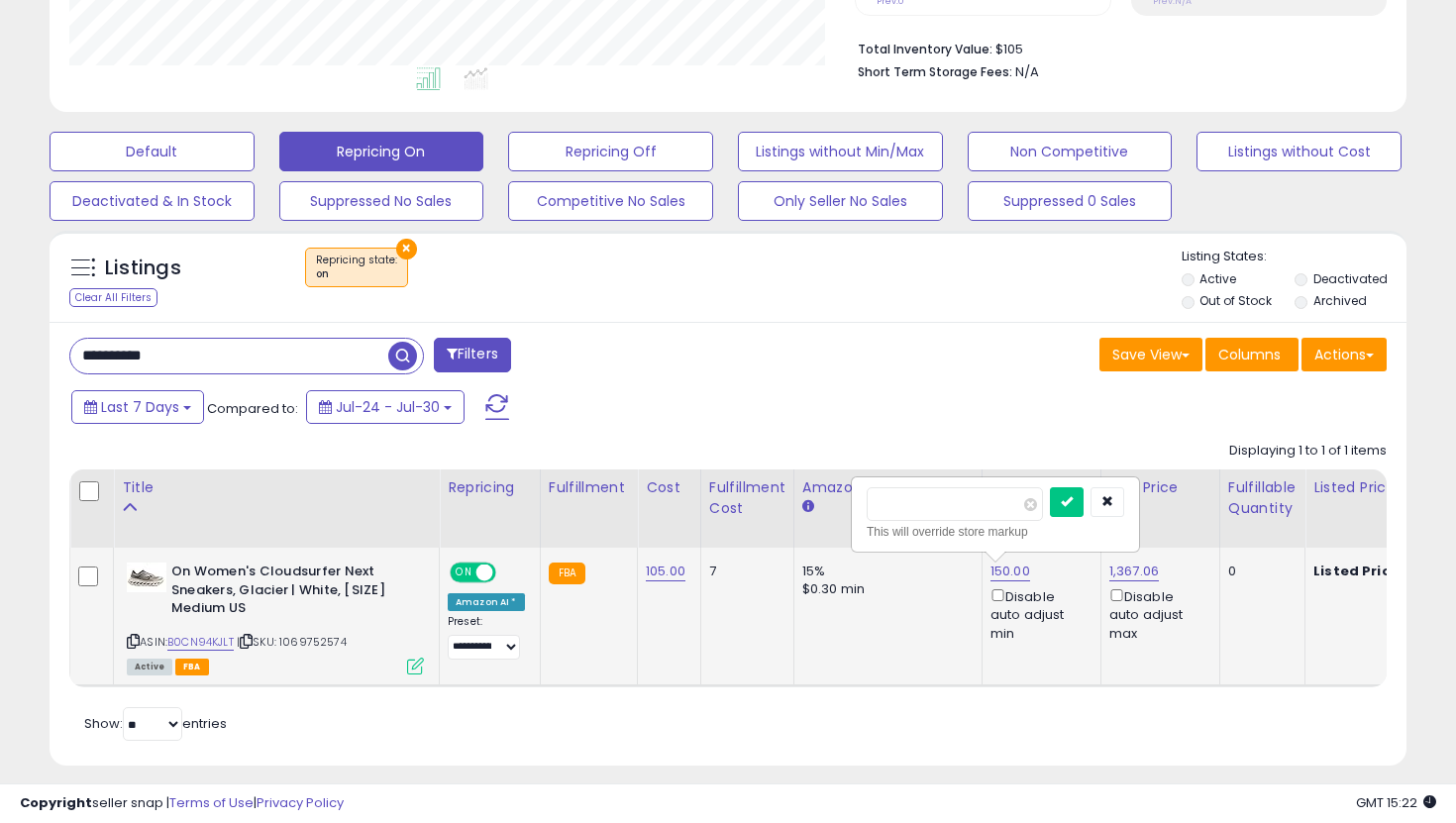 click at bounding box center [1067, 502] 